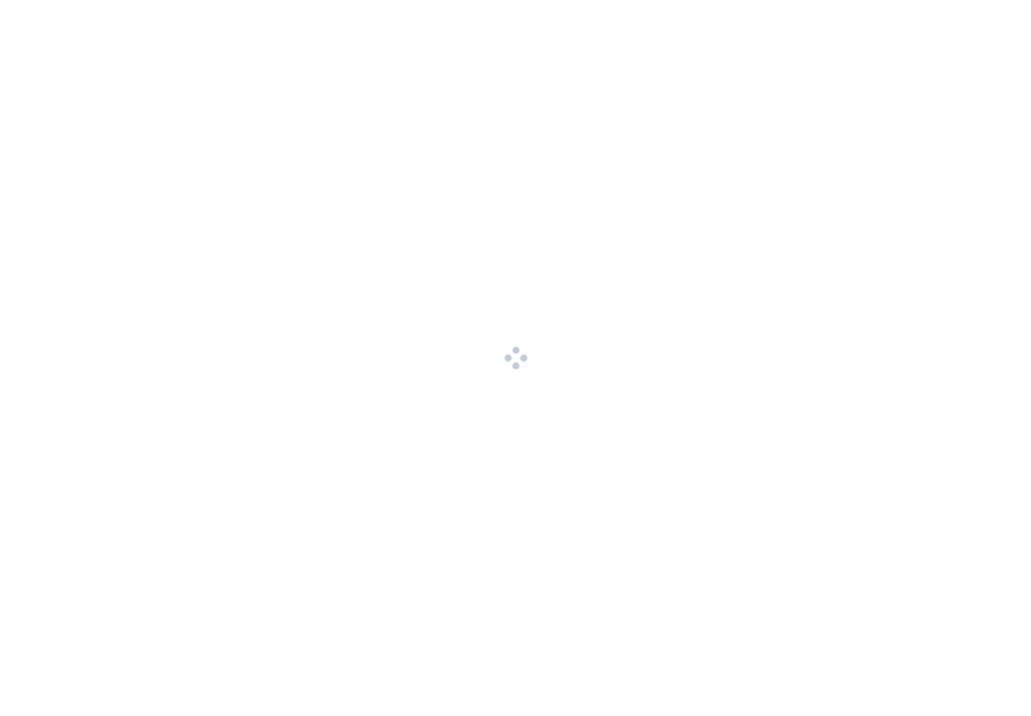 scroll, scrollTop: 0, scrollLeft: 0, axis: both 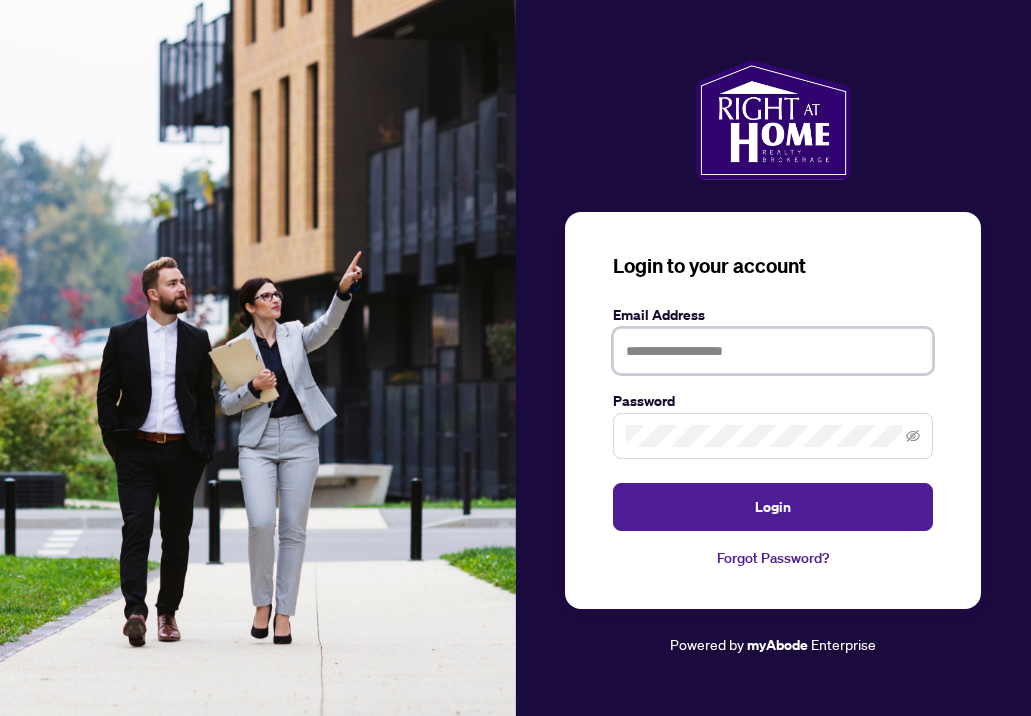 type on "**********" 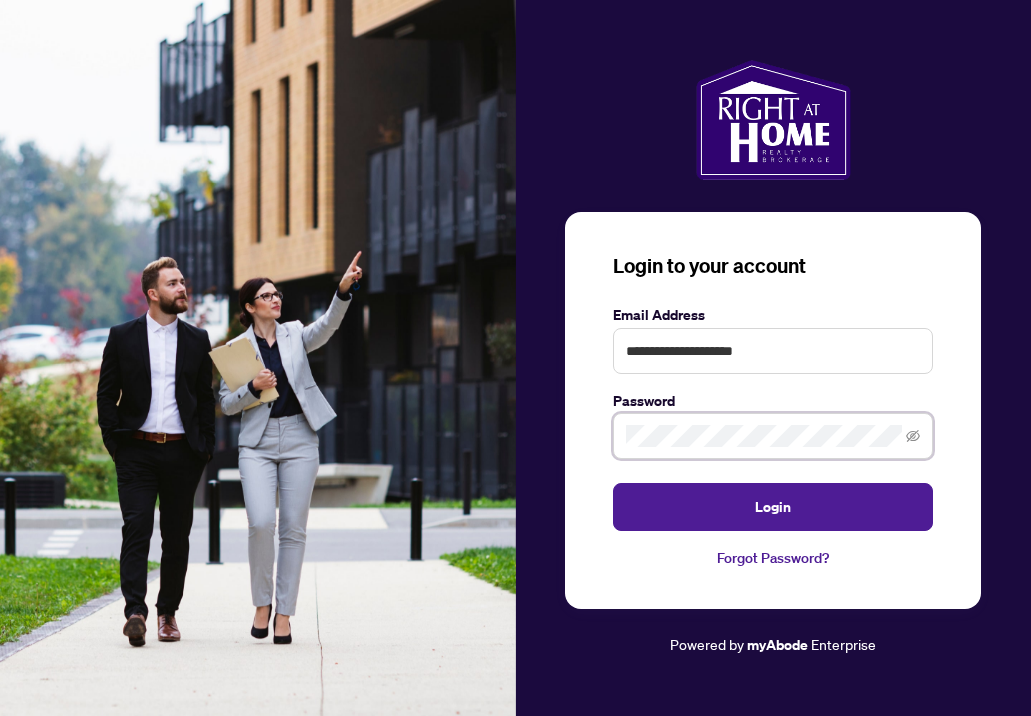 click on "Login" at bounding box center [773, 507] 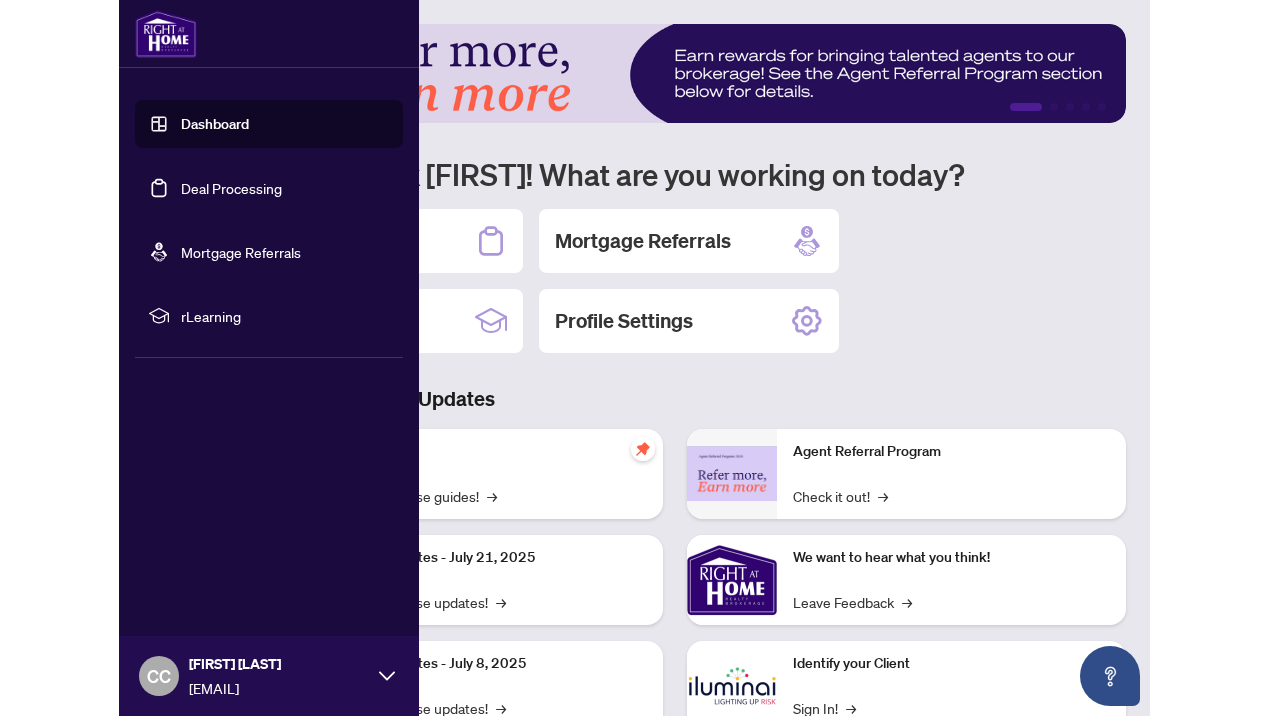 scroll, scrollTop: 0, scrollLeft: 0, axis: both 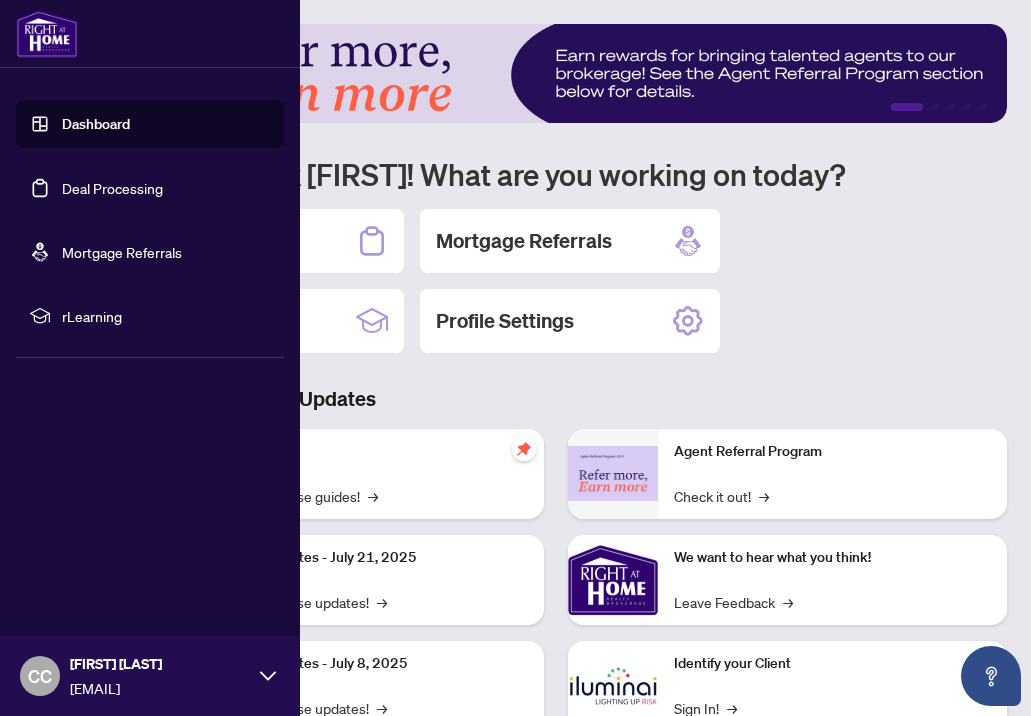 click on "Dashboard" at bounding box center (96, 124) 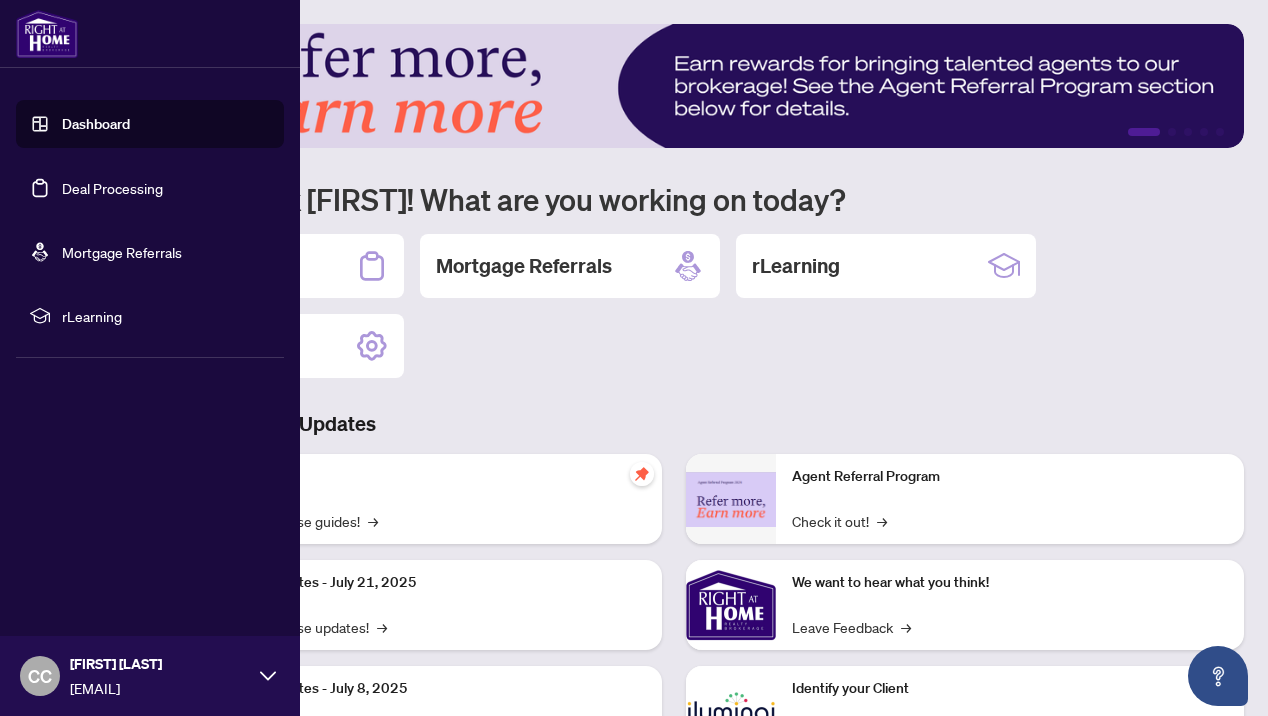click on "Deal Processing" at bounding box center [112, 188] 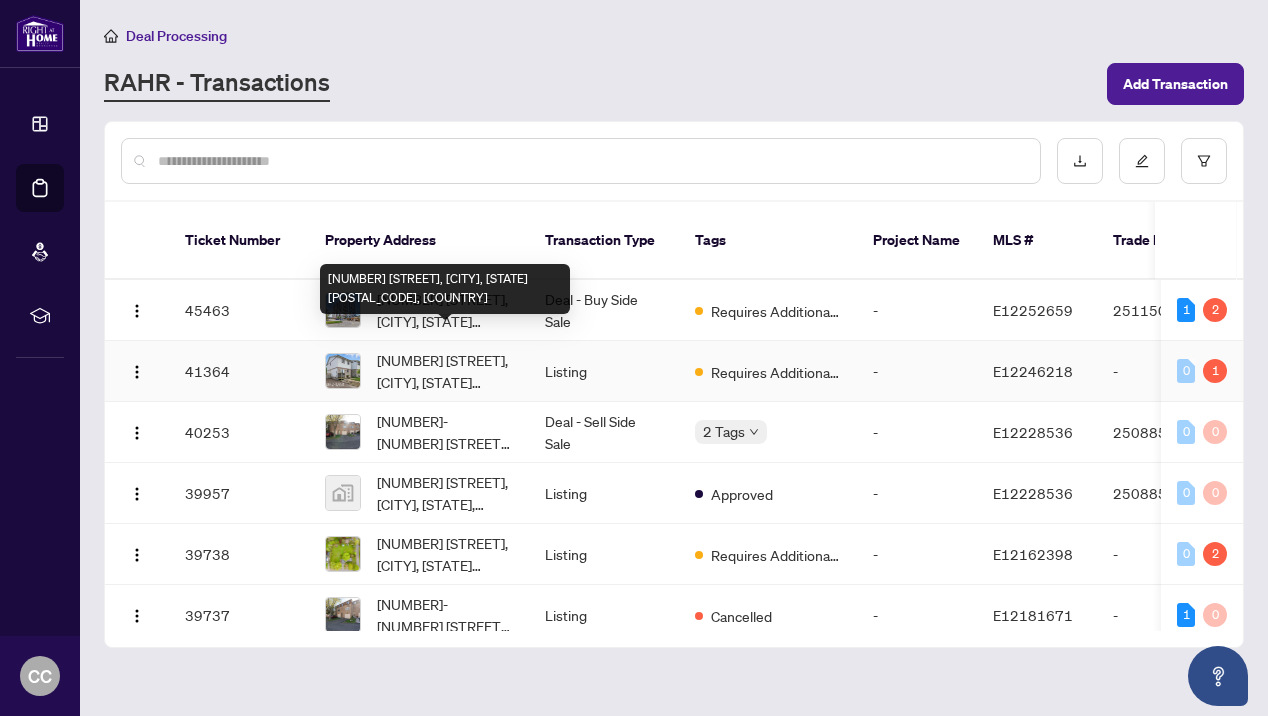 click on "[NUMBER] [STREET], [CITY], [STATE] [POSTAL_CODE], [COUNTRY]" at bounding box center (445, 371) 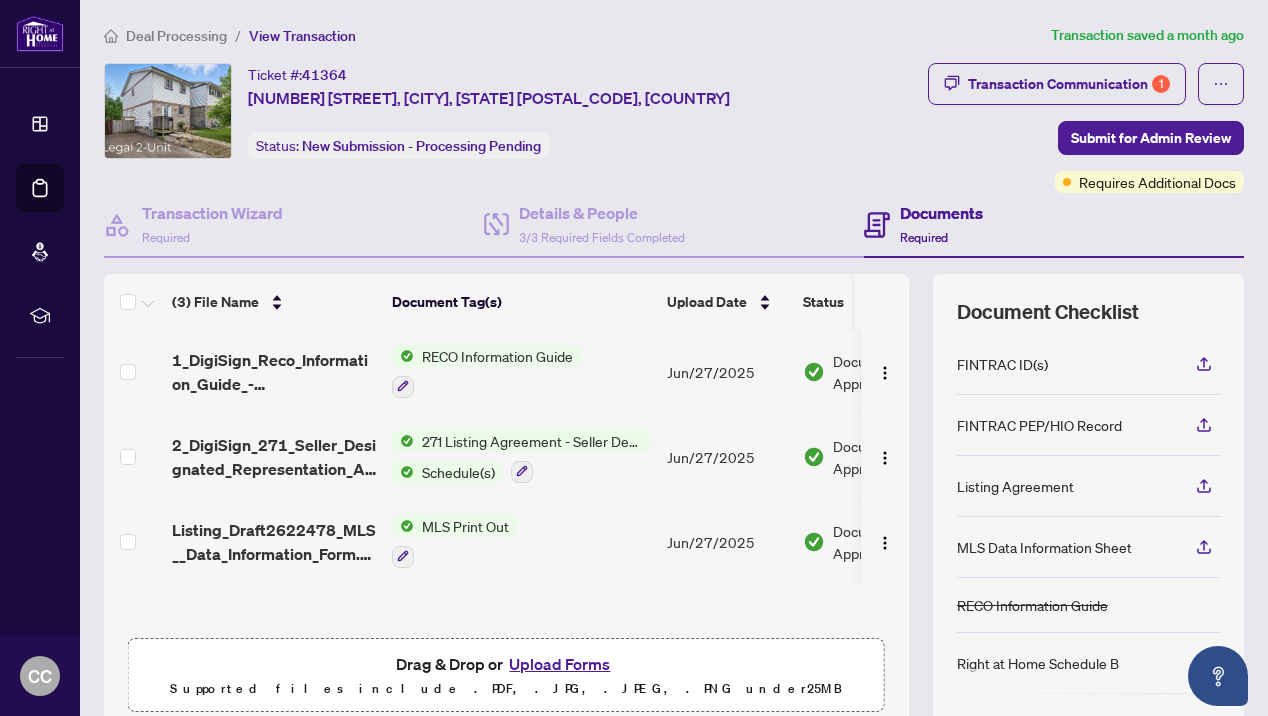 scroll, scrollTop: 1, scrollLeft: 0, axis: vertical 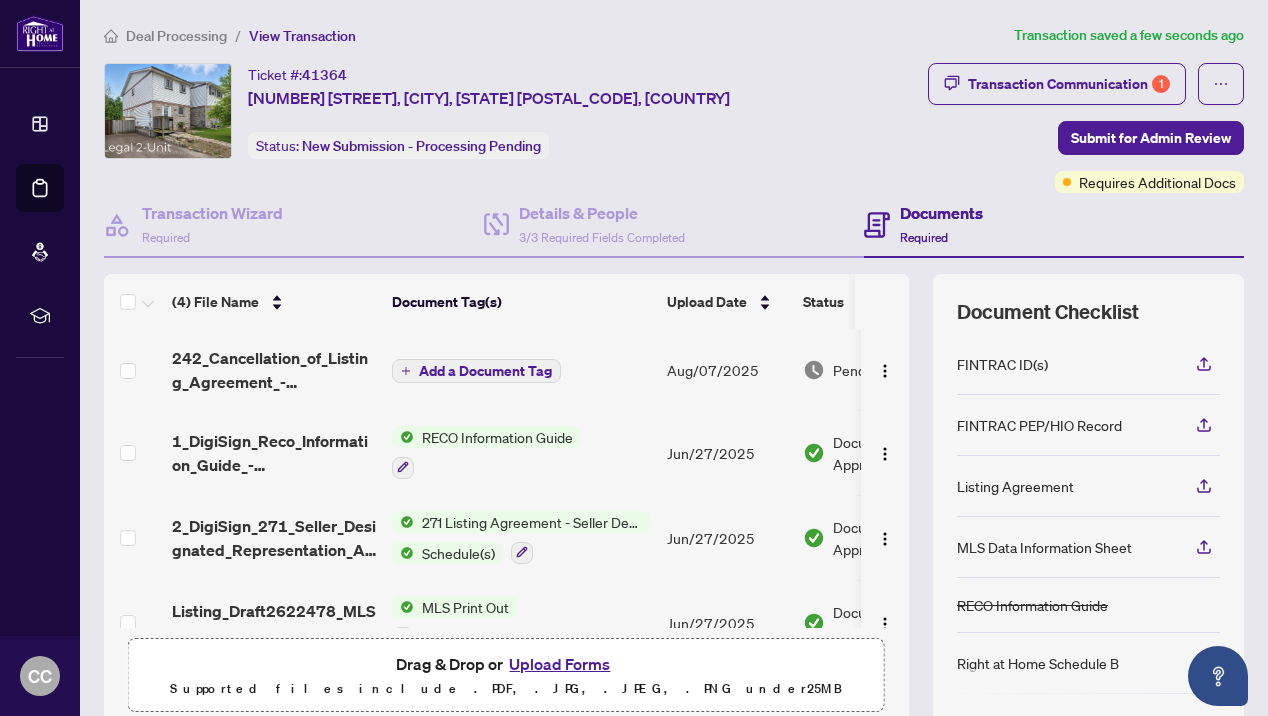 click on "Add a Document Tag" at bounding box center [485, 371] 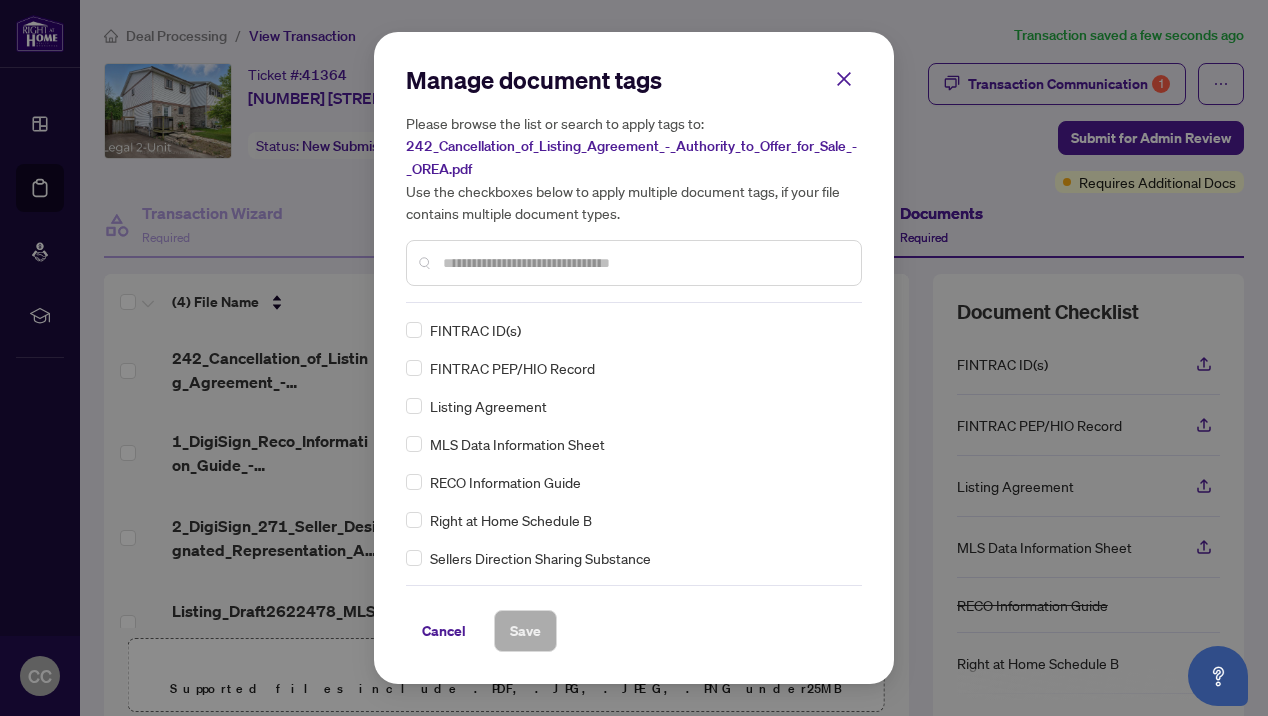 click at bounding box center [634, 263] 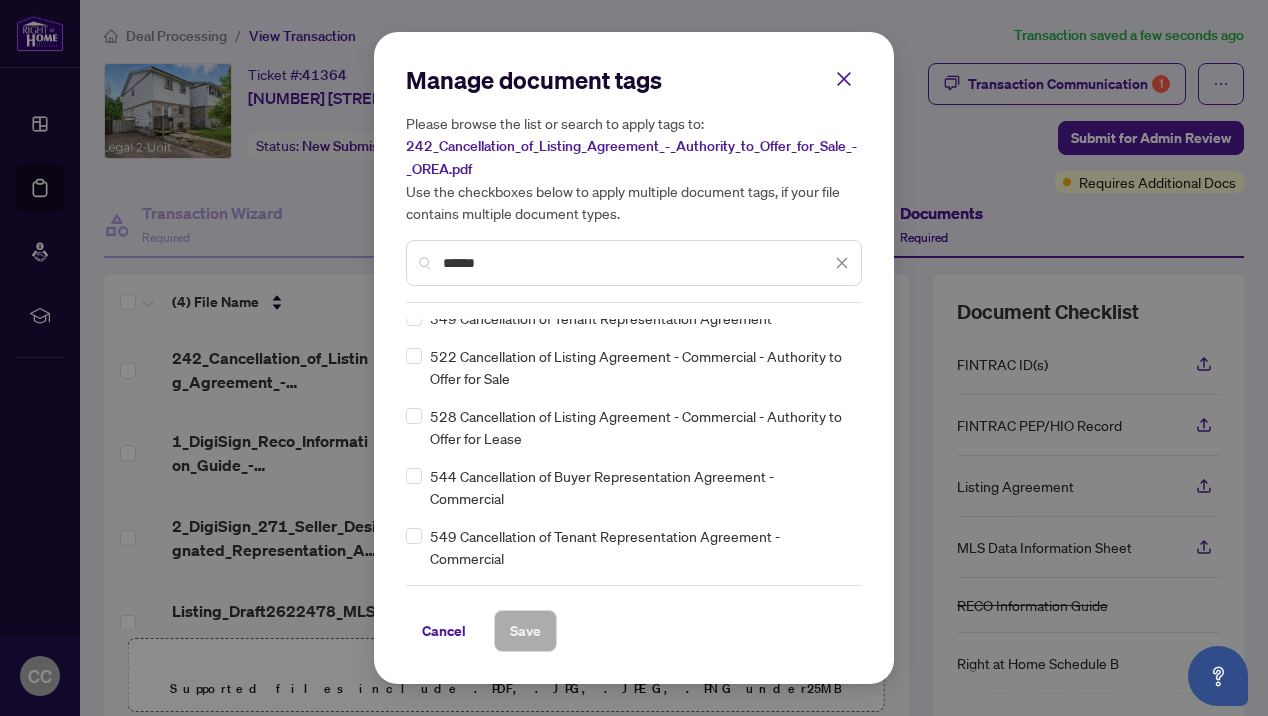 scroll, scrollTop: 148, scrollLeft: 0, axis: vertical 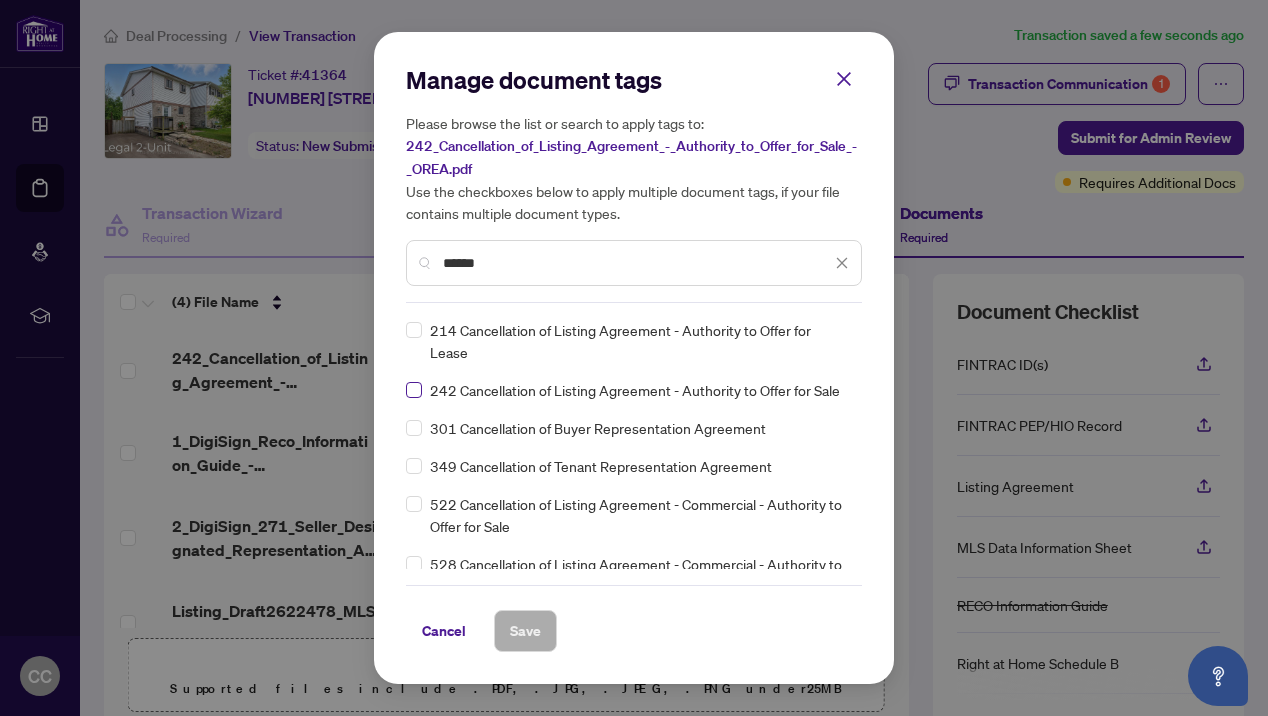 type on "******" 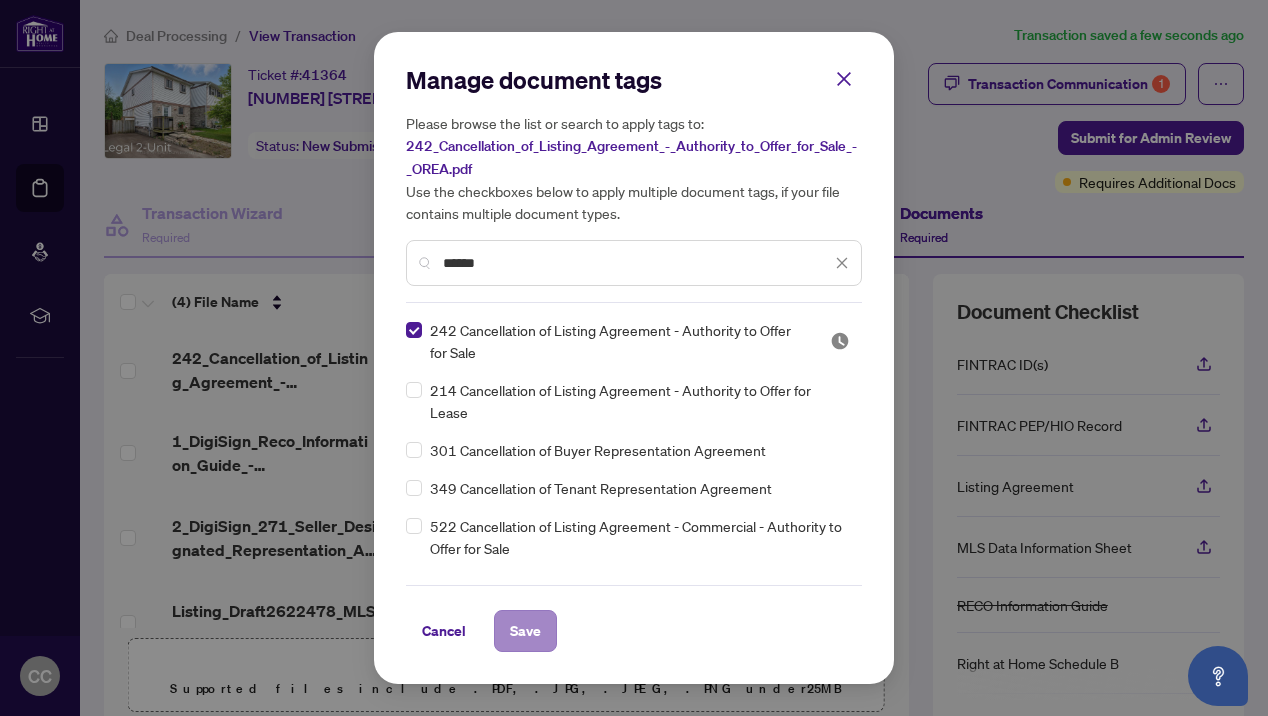 click on "Save" at bounding box center [525, 631] 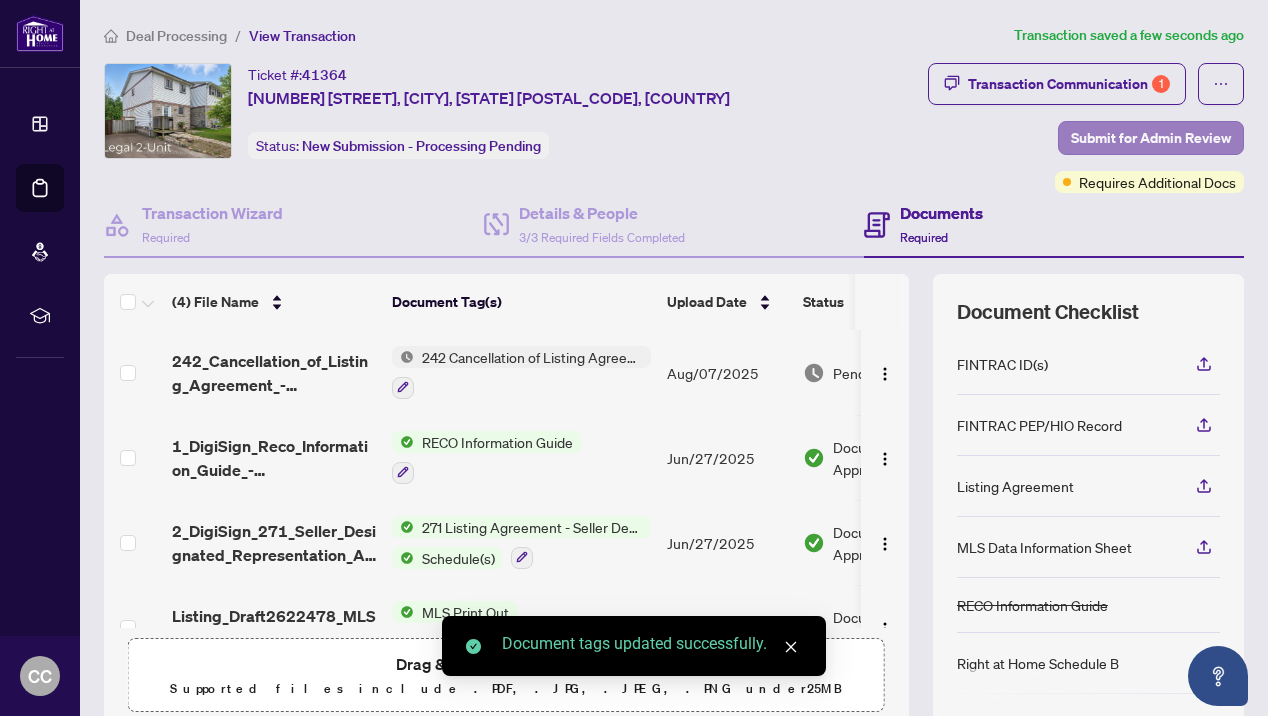 click on "Submit for Admin Review" at bounding box center (1151, 138) 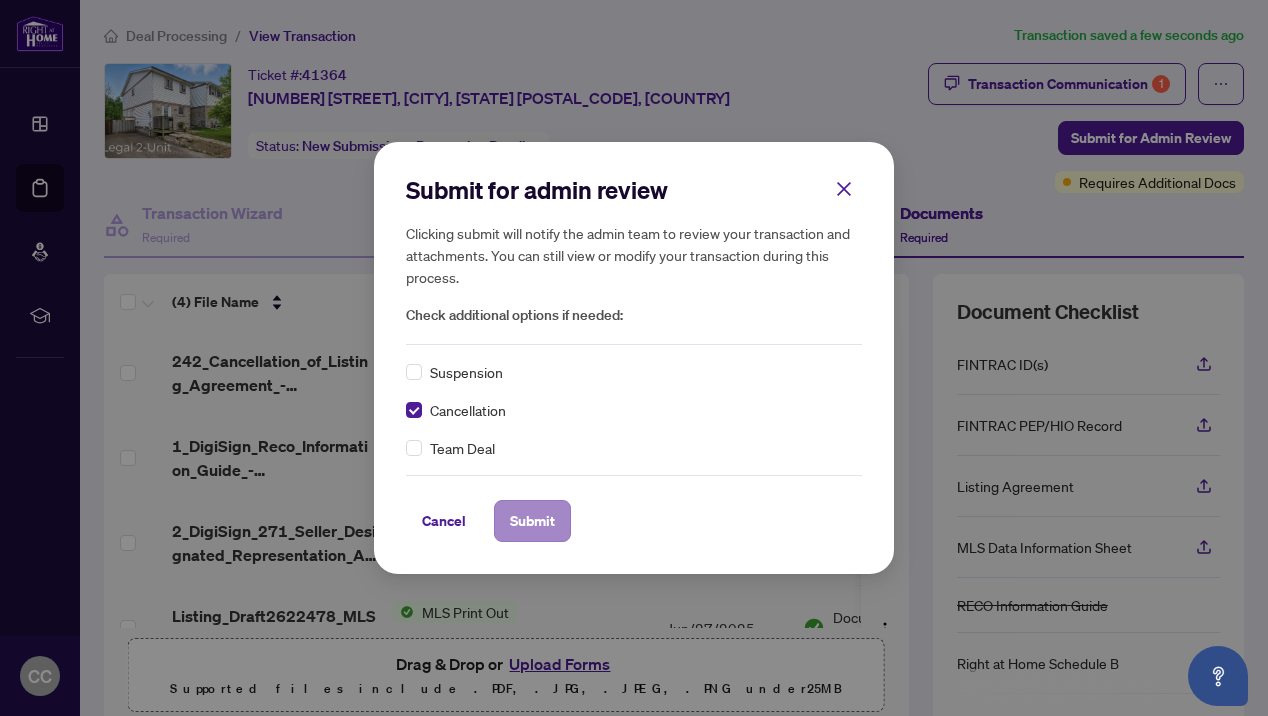 click on "Submit" at bounding box center (532, 521) 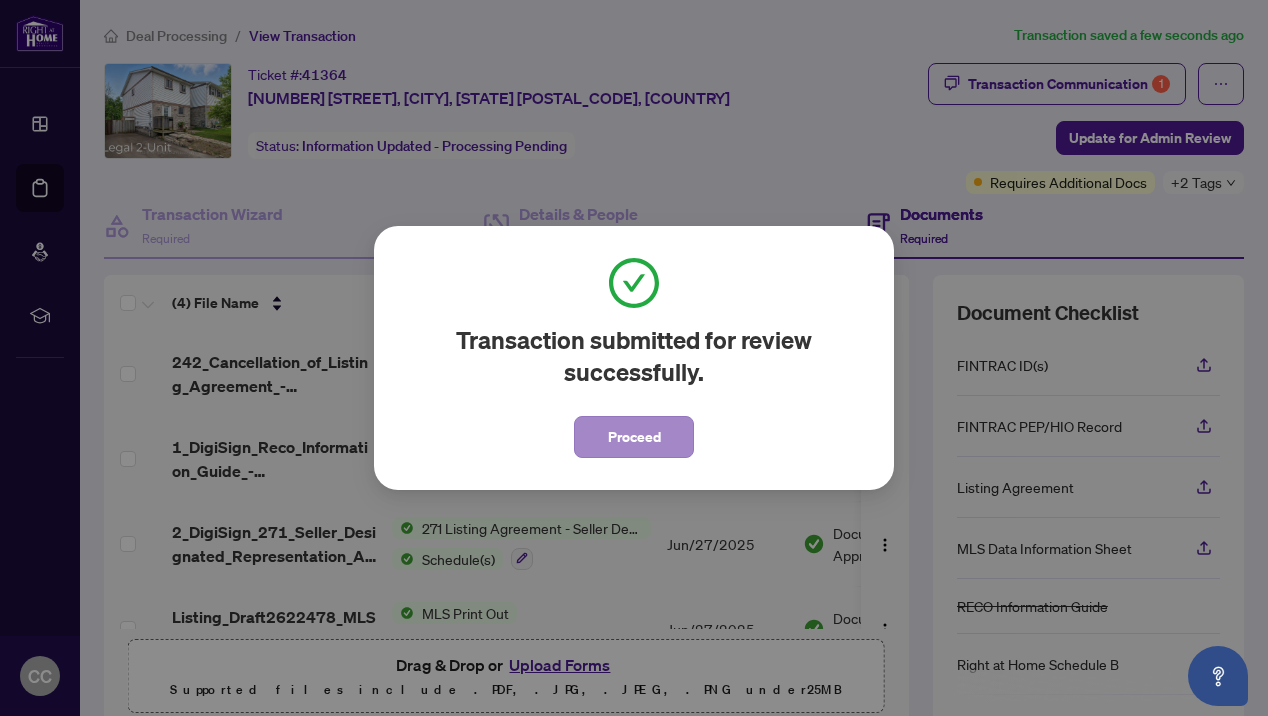 click on "Proceed" at bounding box center [634, 437] 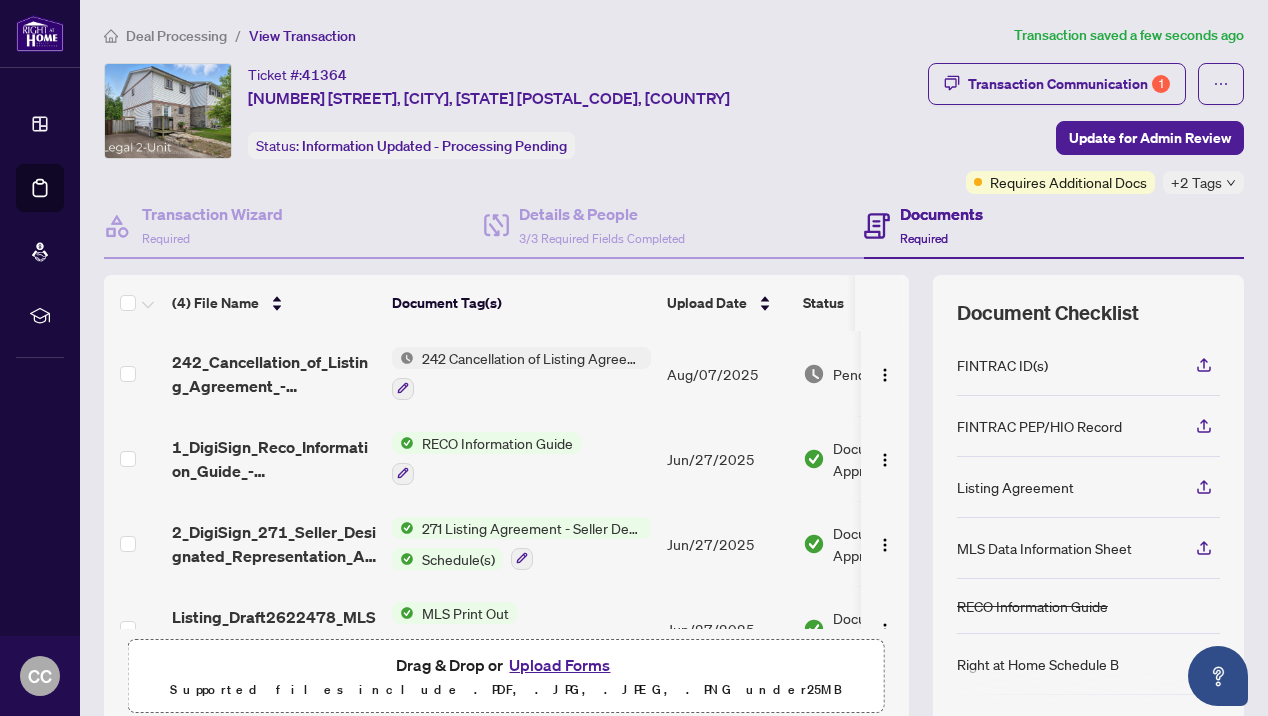 scroll, scrollTop: 0, scrollLeft: 0, axis: both 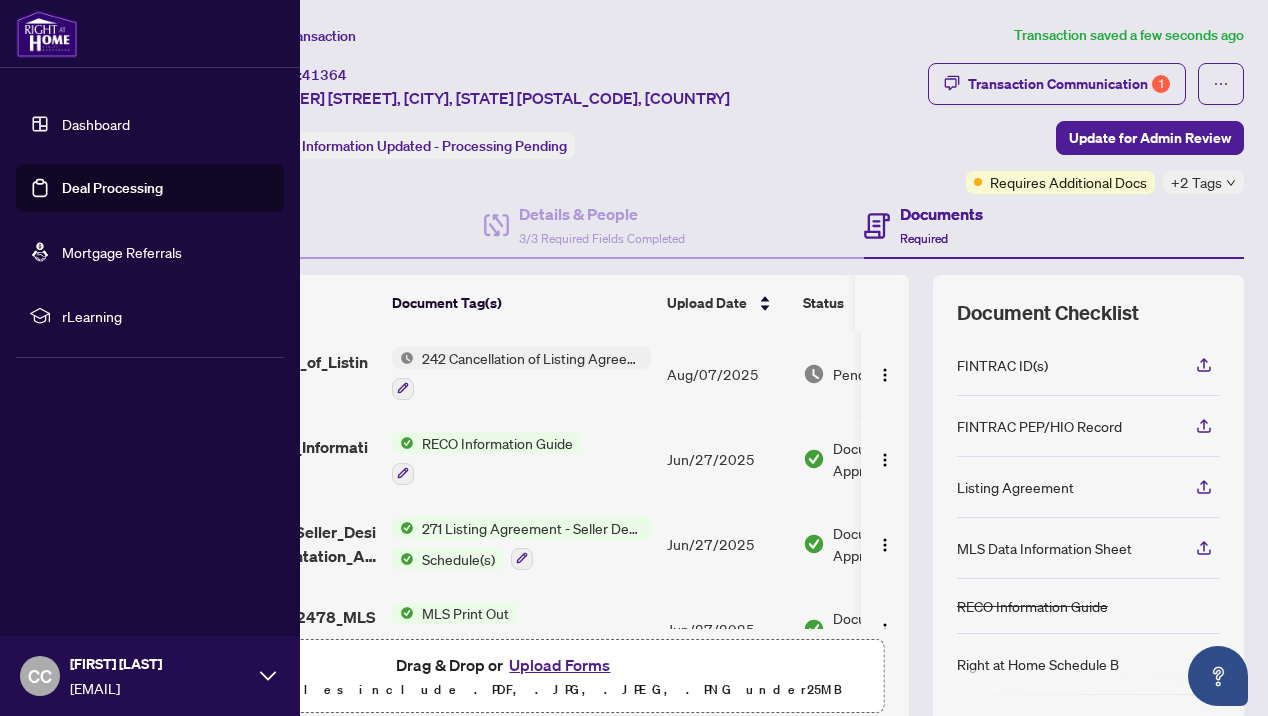 click on "Dashboard" at bounding box center [96, 124] 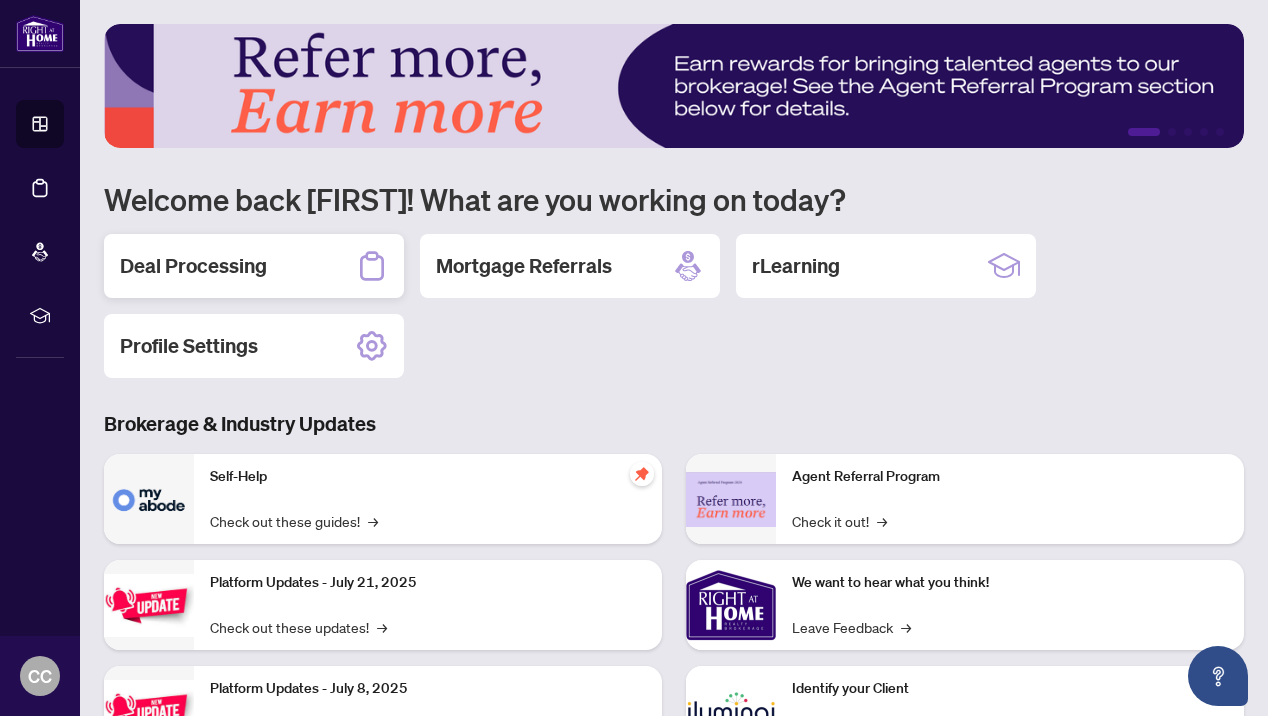 click on "Deal Processing" at bounding box center [254, 266] 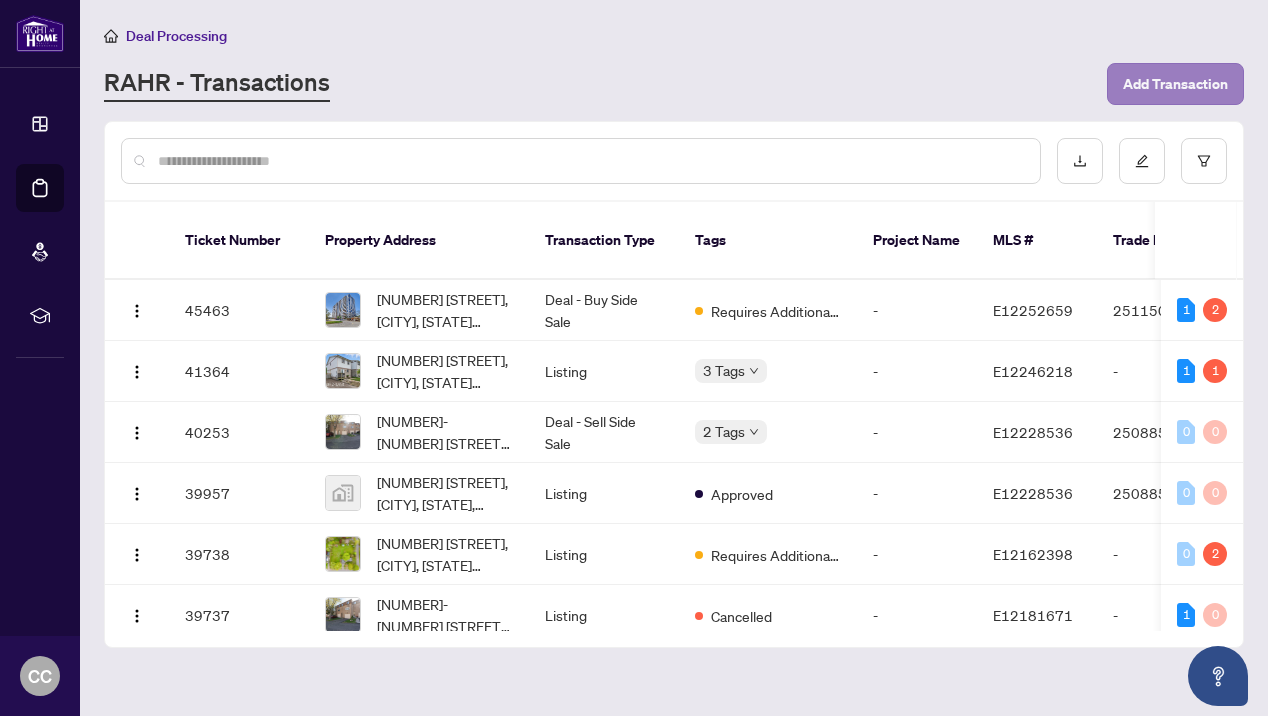click on "Add Transaction" at bounding box center [1175, 84] 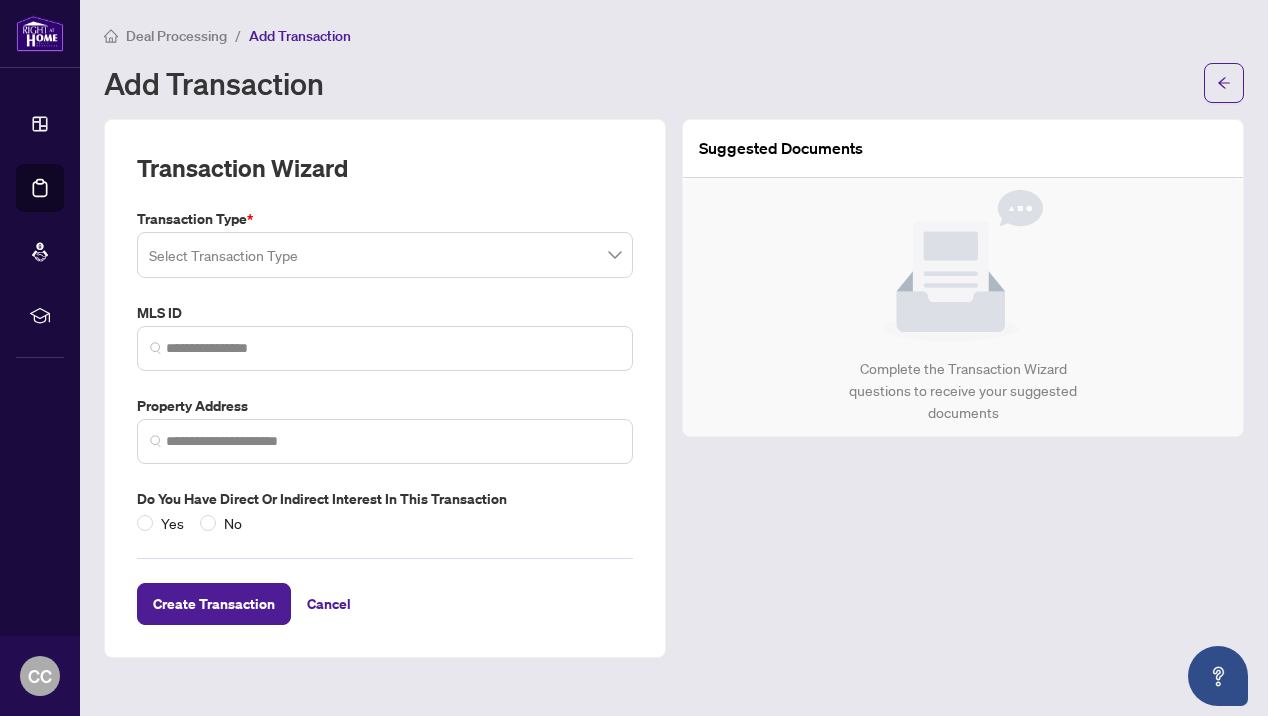 click at bounding box center [385, 255] 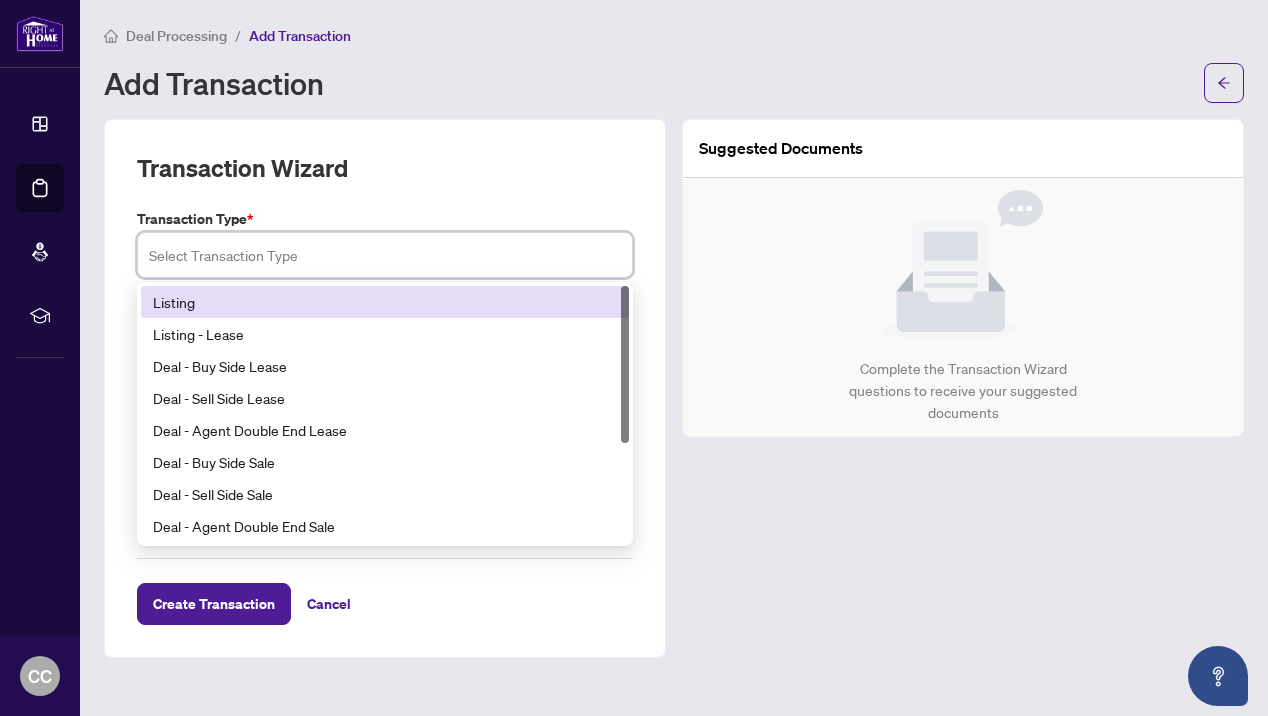 click on "Listing" at bounding box center (385, 302) 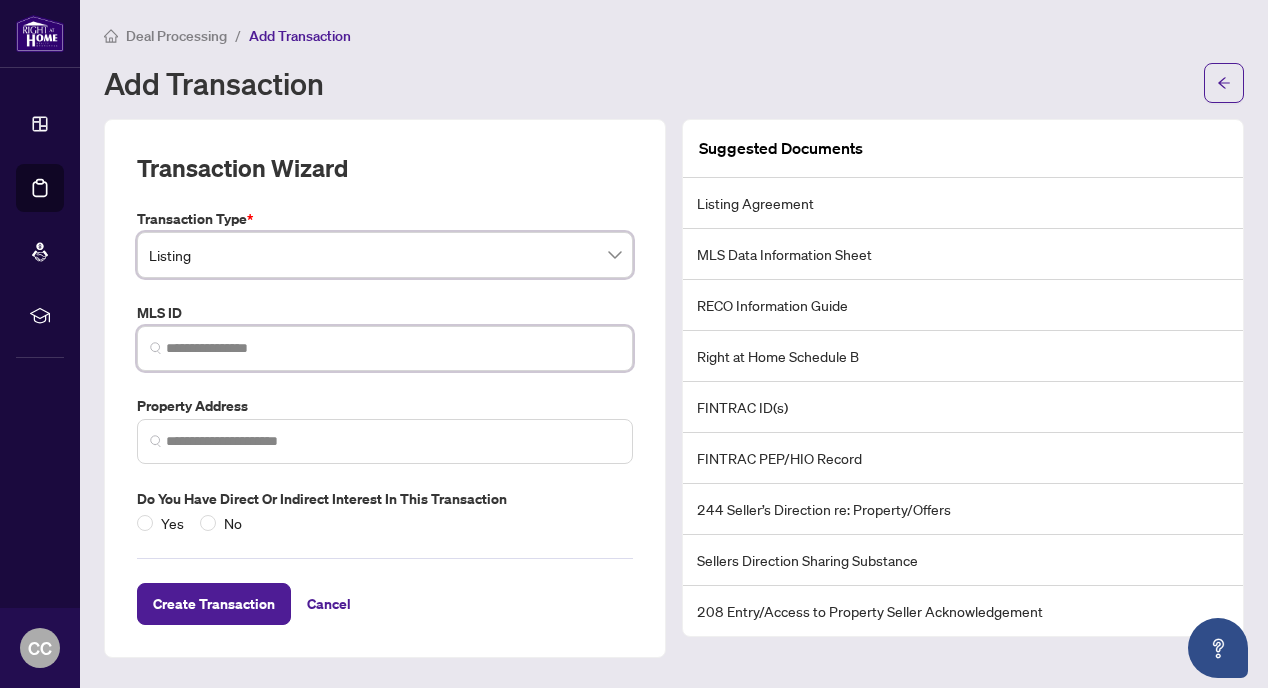 click at bounding box center [393, 348] 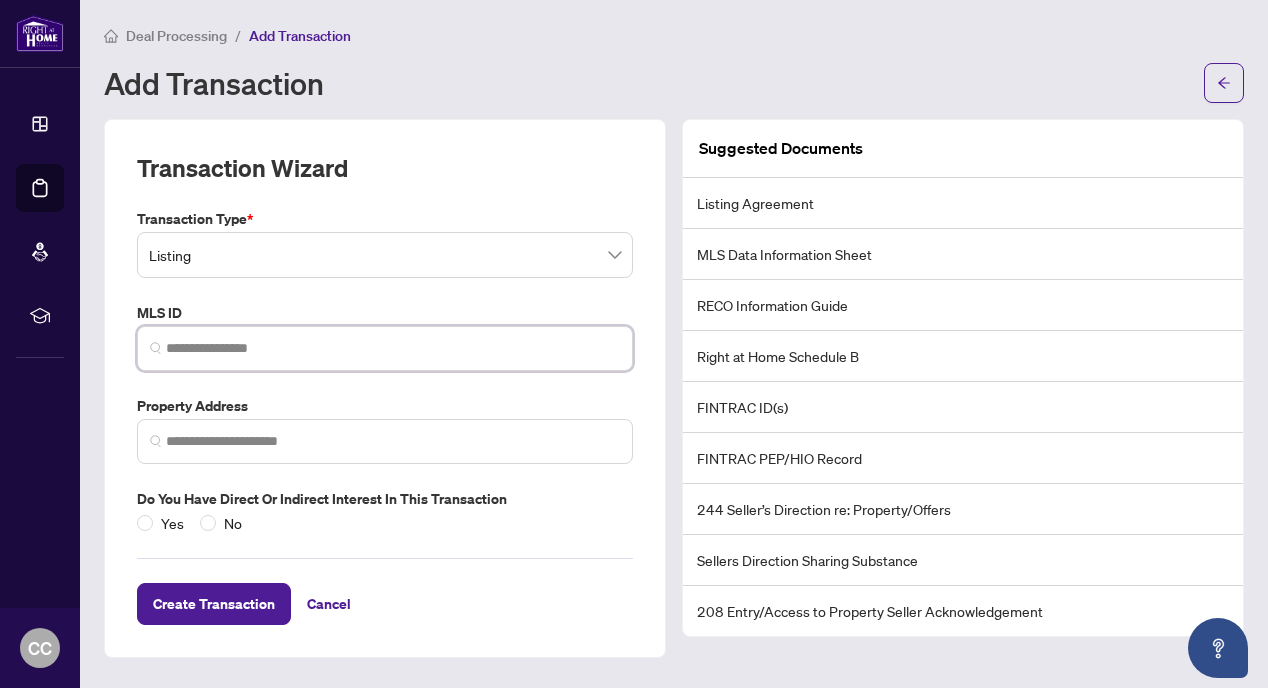 paste on "*********" 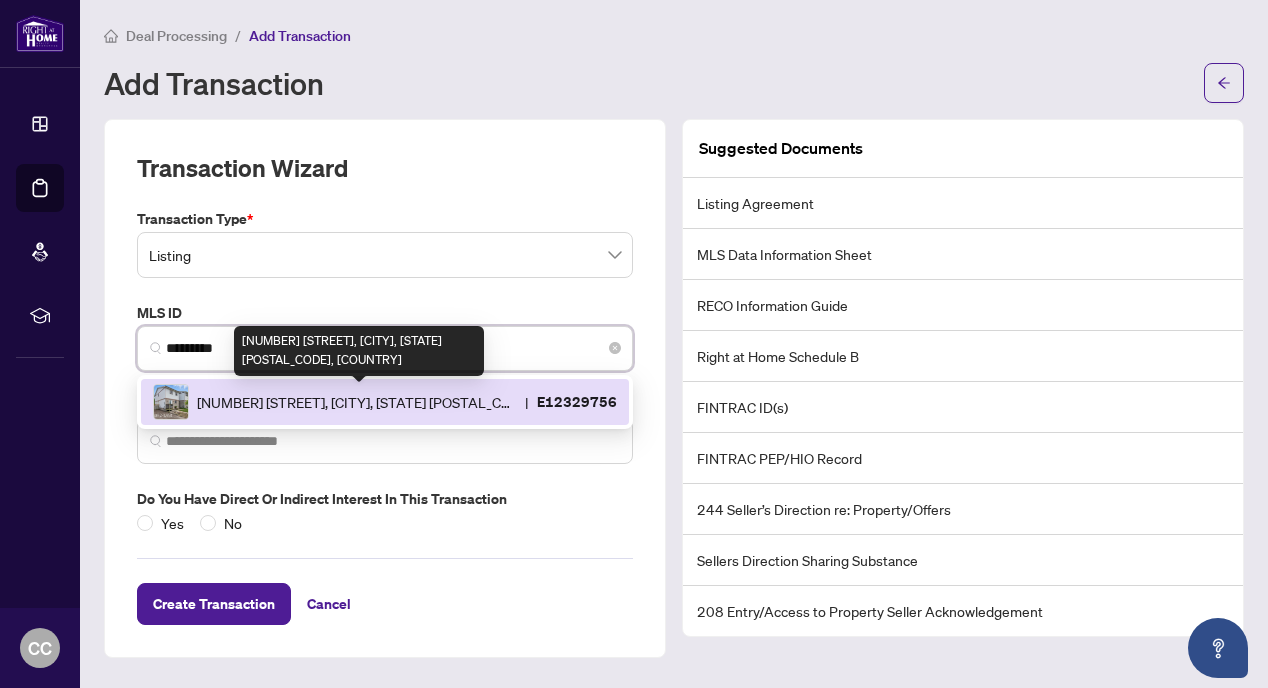 click on "[NUMBER] [STREET], [CITY], [STATE] [POSTAL_CODE], [COUNTRY]" at bounding box center (357, 402) 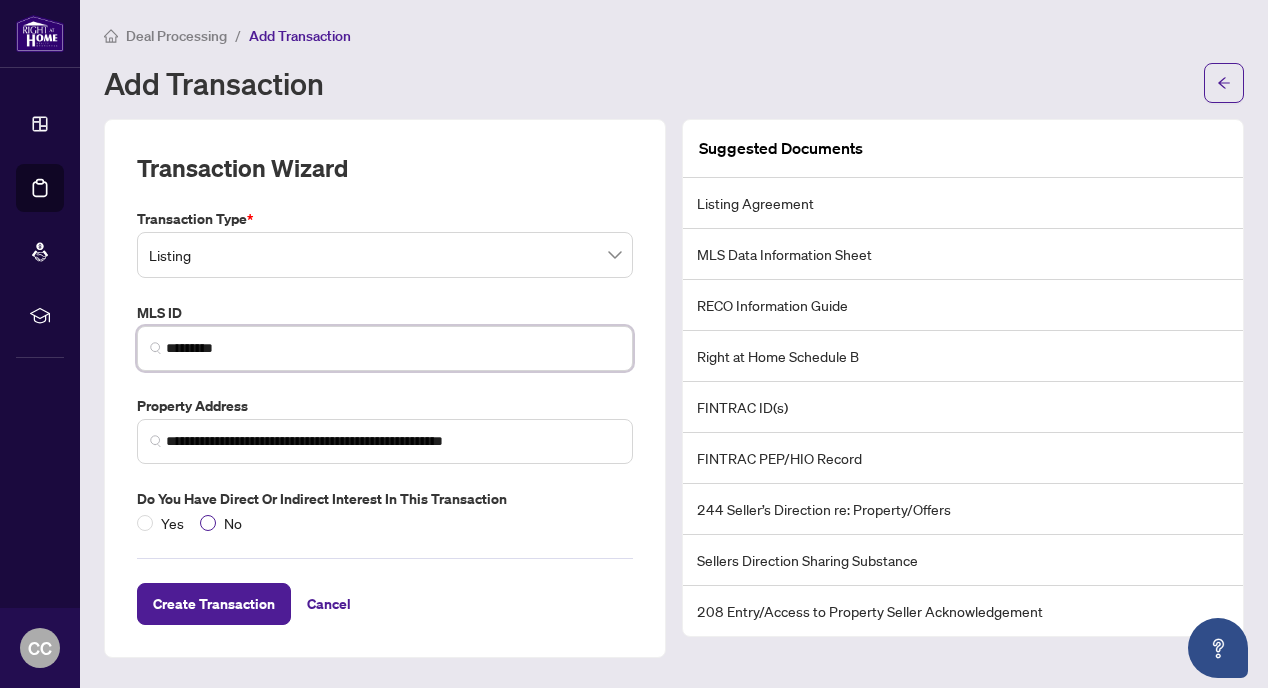 type on "*********" 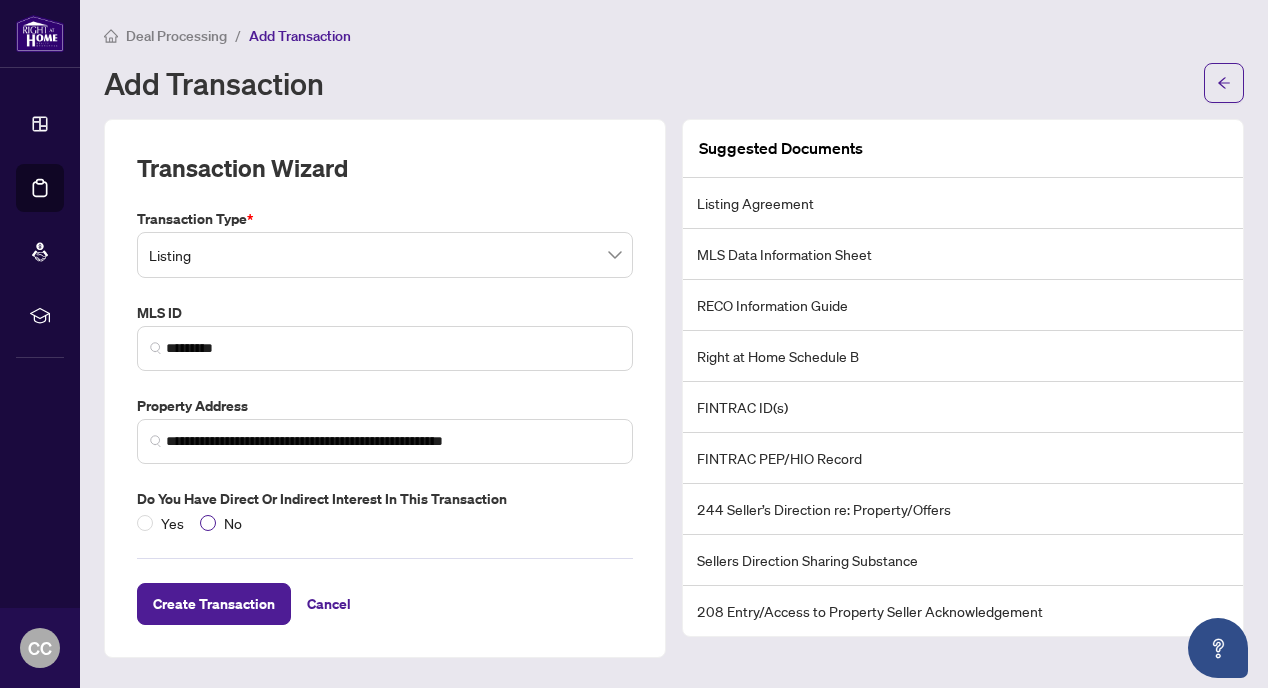 click at bounding box center [208, 523] 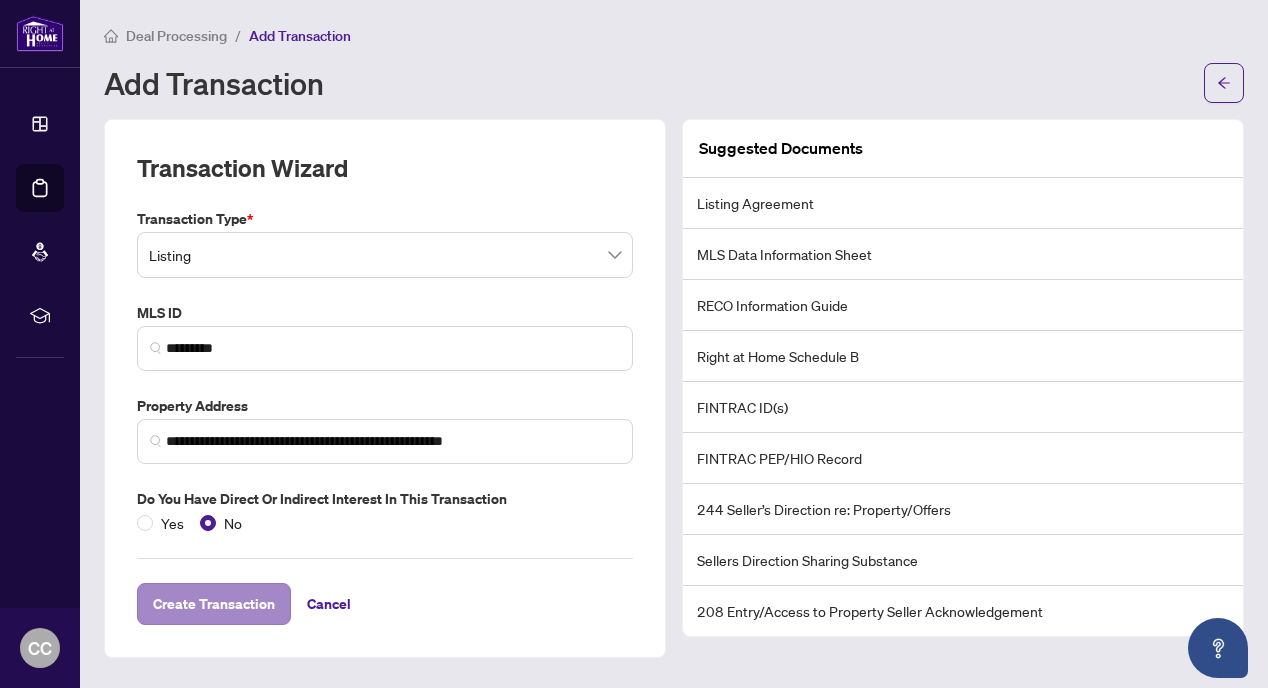 click on "Create Transaction" at bounding box center [214, 604] 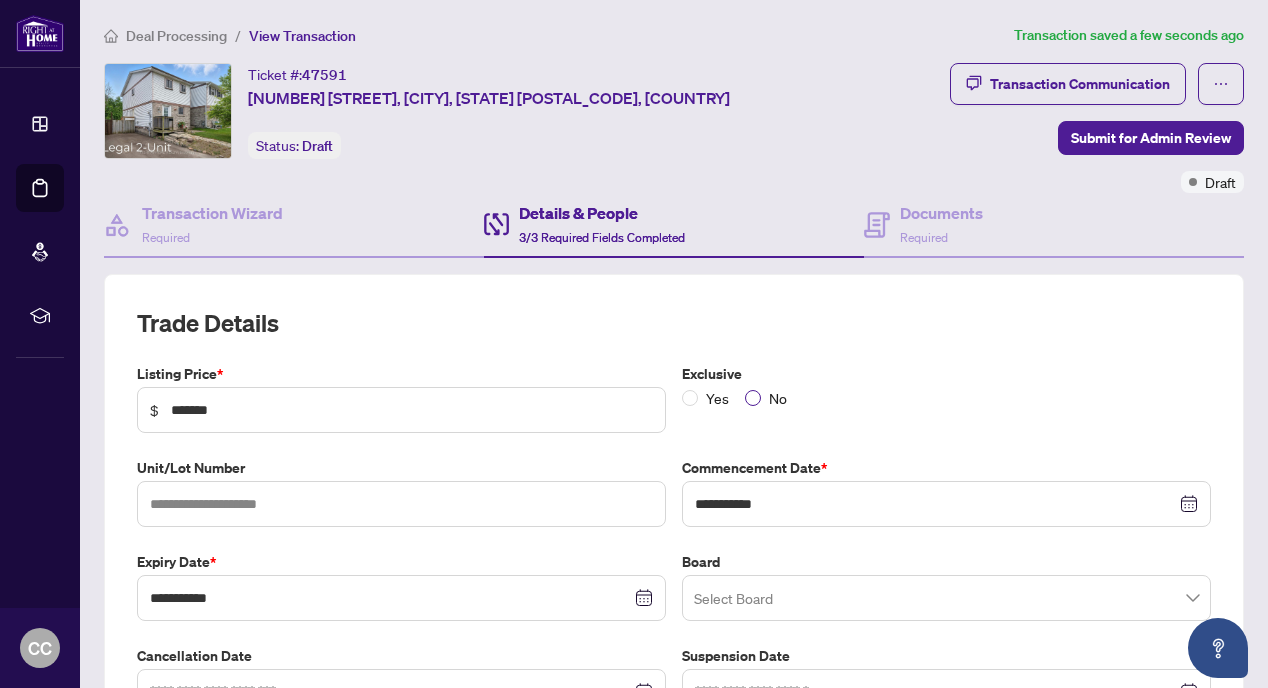 click on "No" at bounding box center [778, 398] 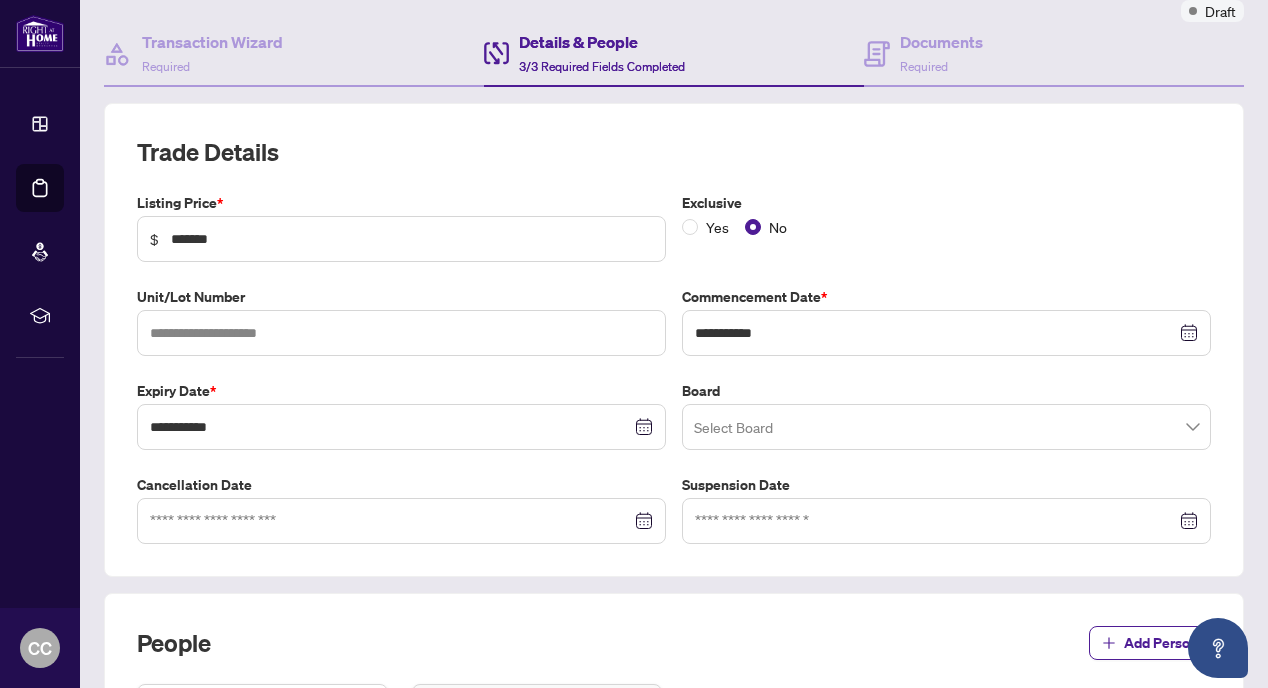 scroll, scrollTop: 175, scrollLeft: 0, axis: vertical 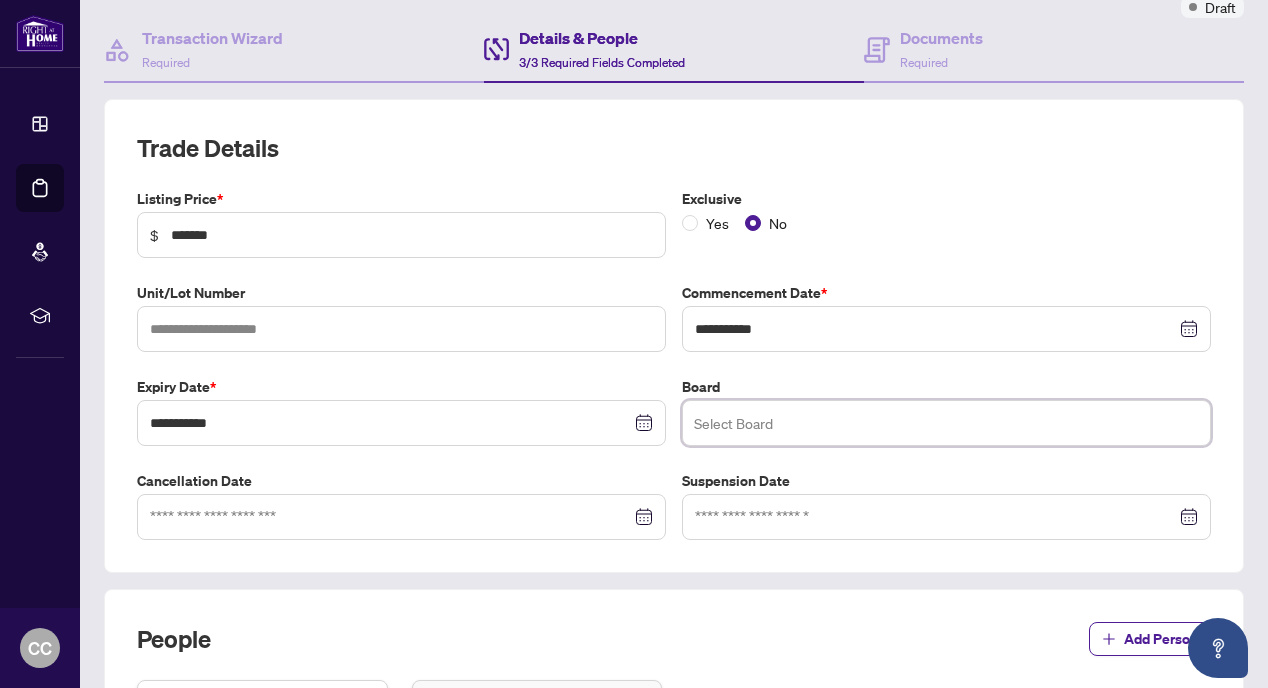 click at bounding box center [946, 423] 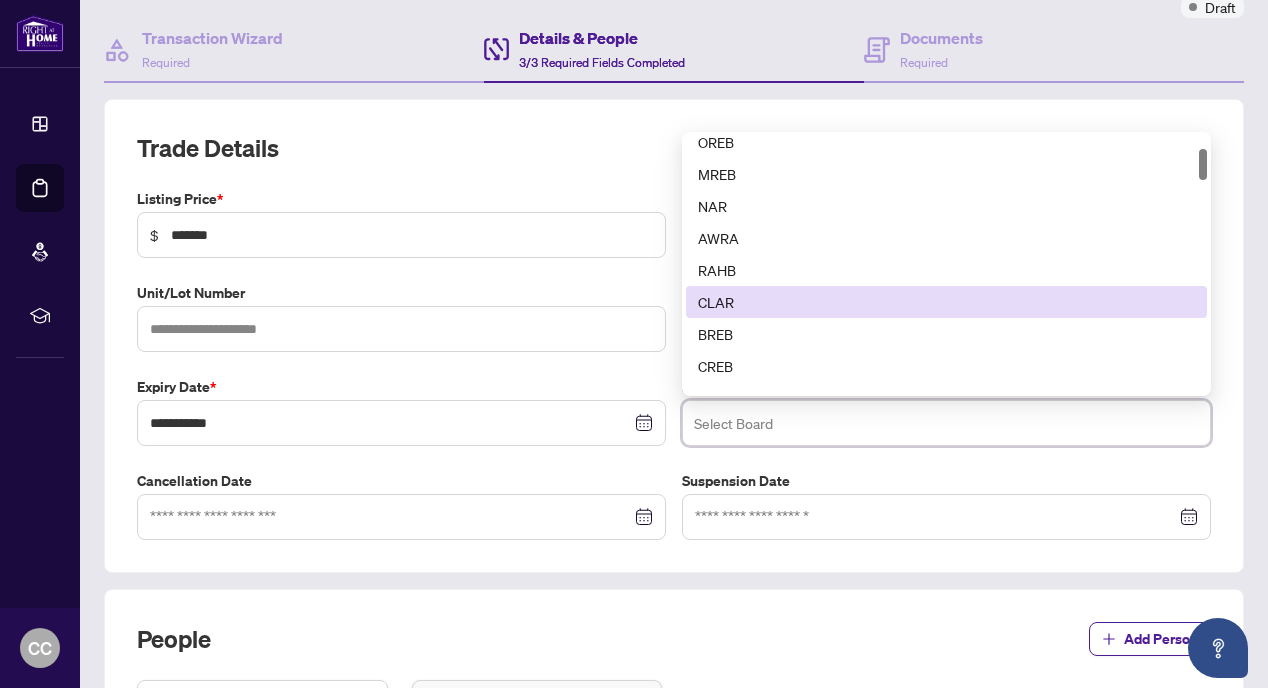 scroll, scrollTop: 110, scrollLeft: 0, axis: vertical 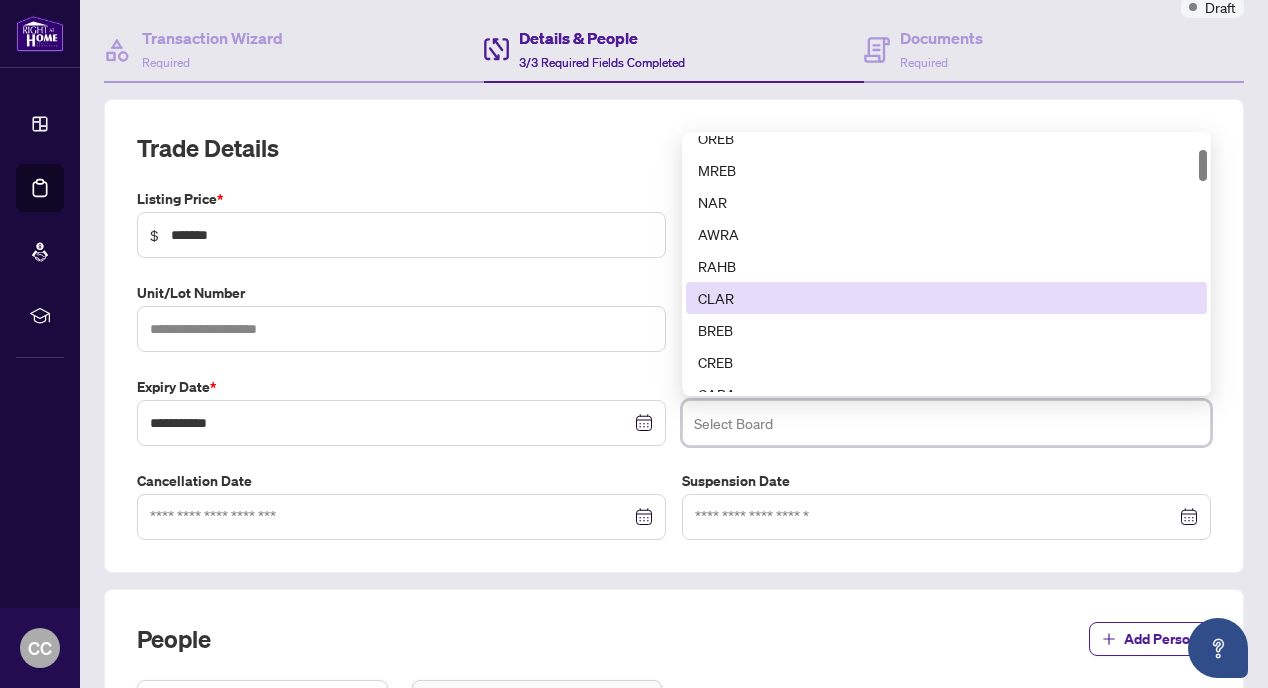 click on "CLAR" at bounding box center [946, 298] 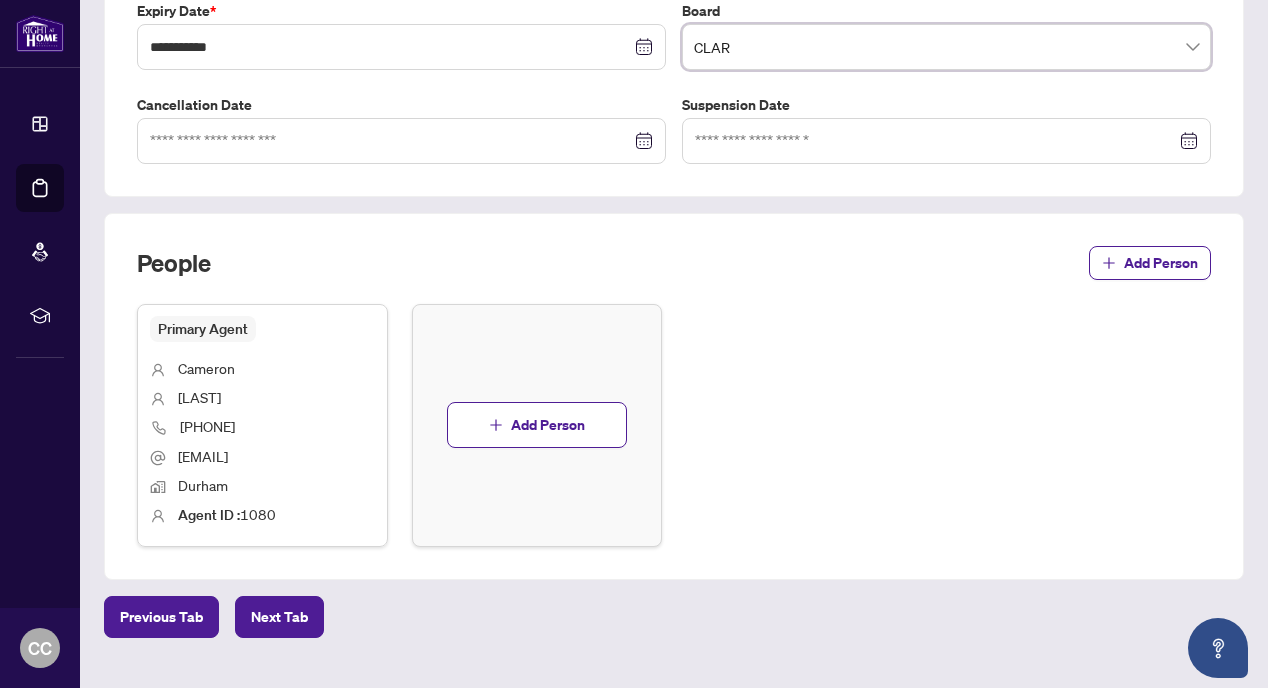 scroll, scrollTop: 557, scrollLeft: 0, axis: vertical 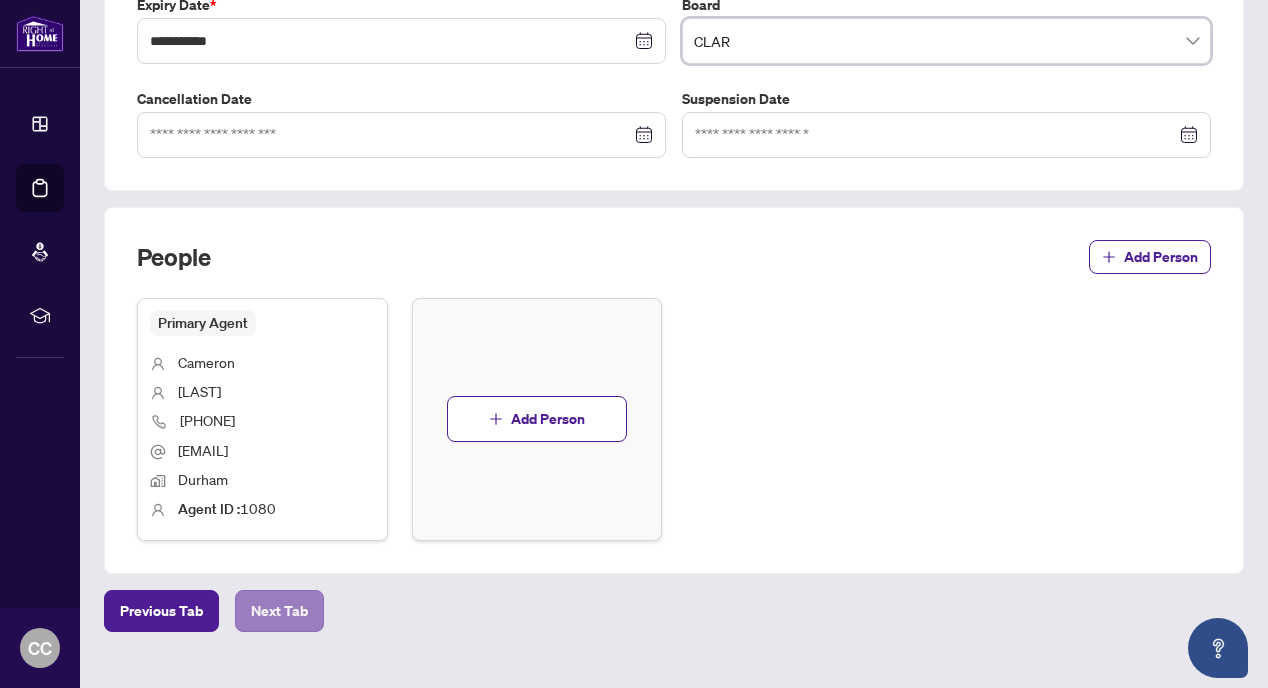 click on "Next Tab" at bounding box center [279, 611] 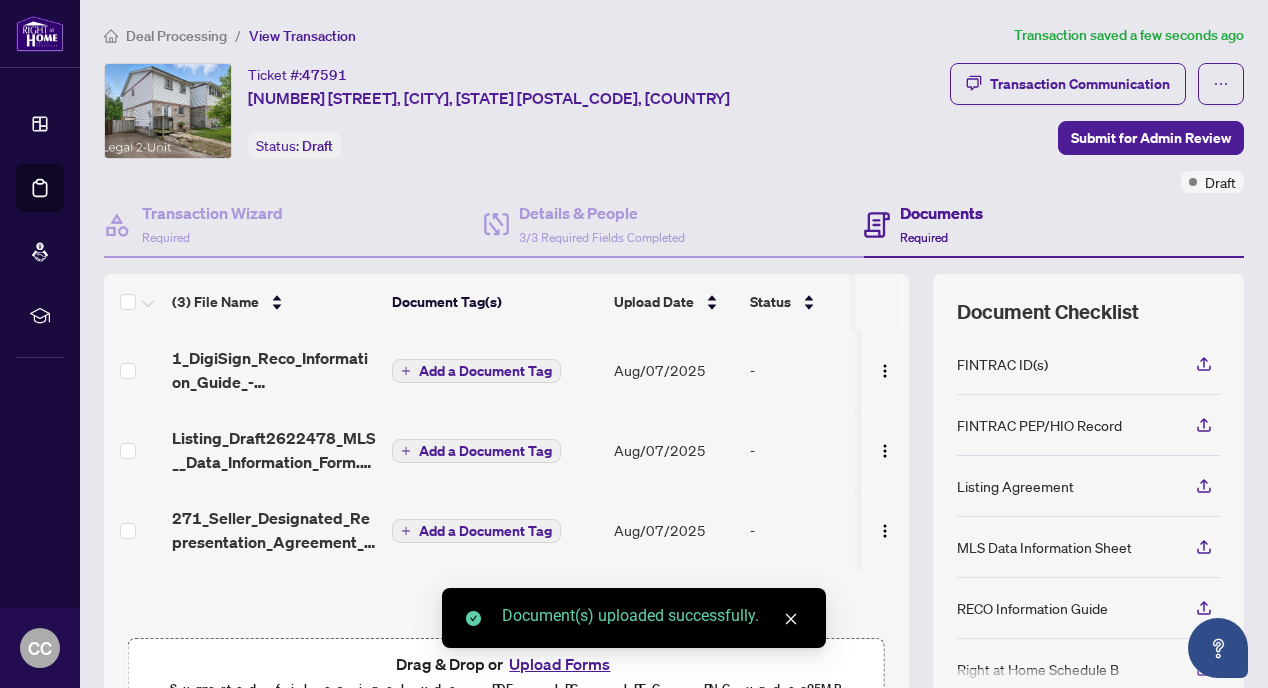 scroll, scrollTop: 0, scrollLeft: 0, axis: both 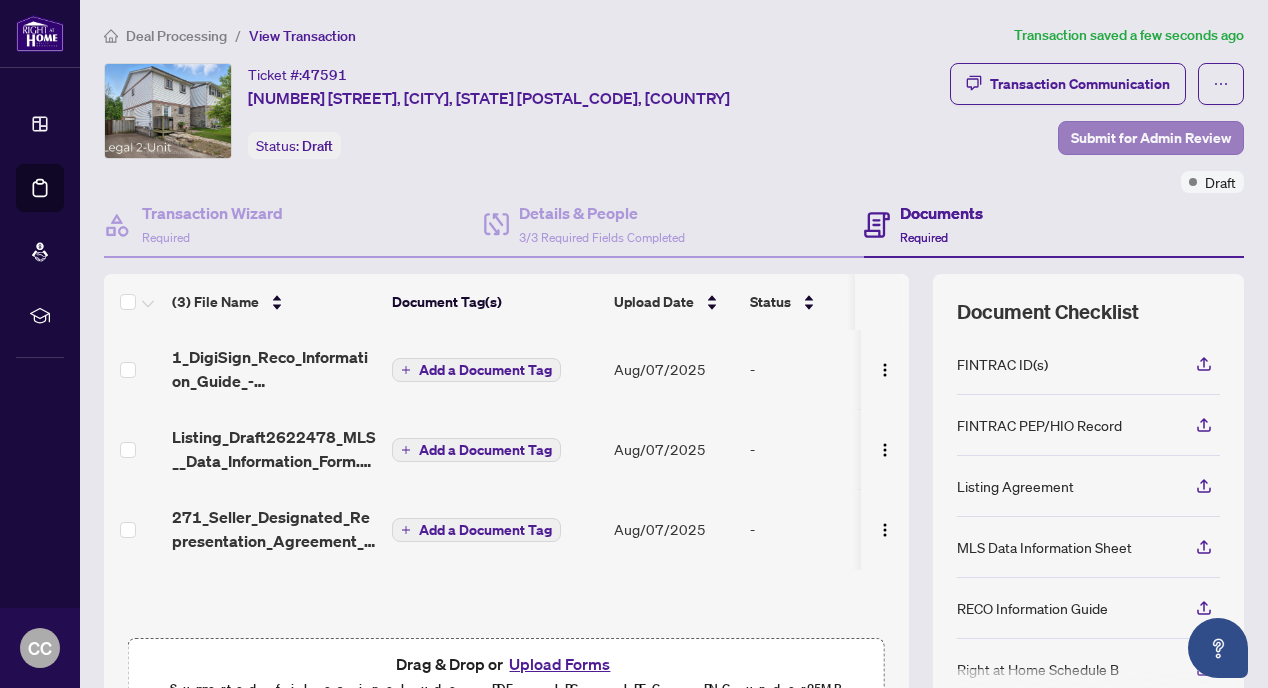 click on "Submit for Admin Review" at bounding box center (1151, 138) 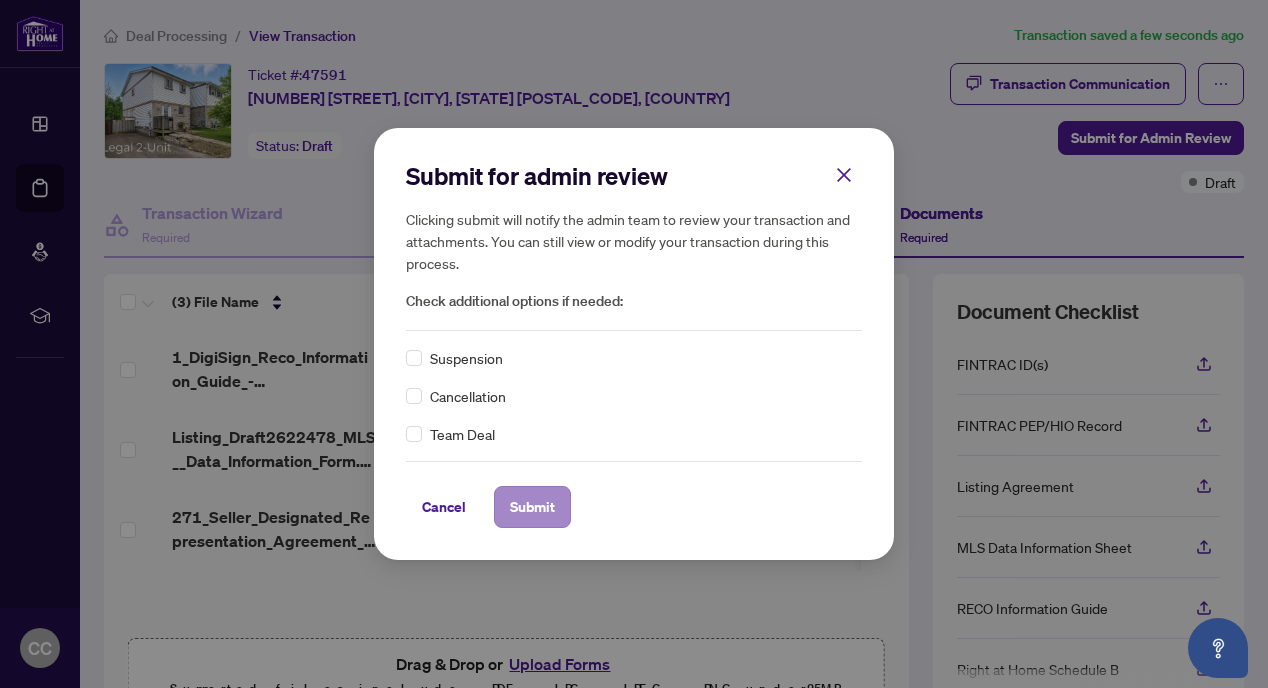 click on "Submit" at bounding box center (532, 507) 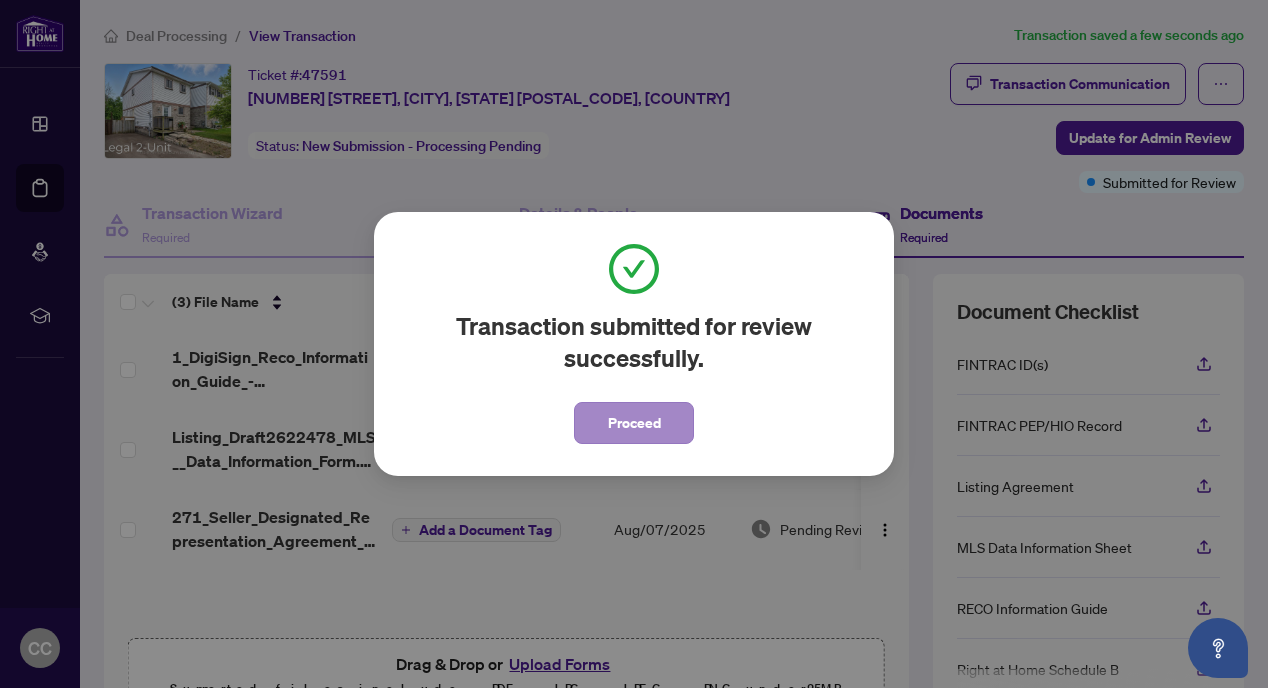 click on "Proceed" at bounding box center (634, 423) 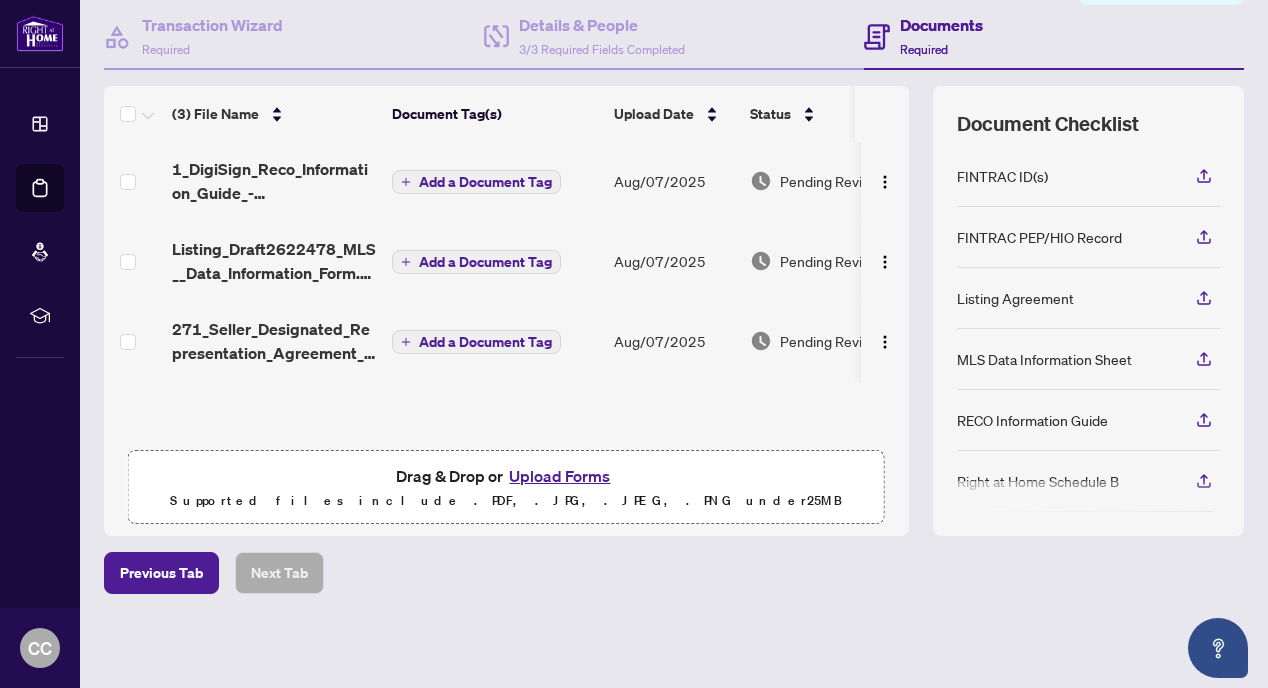 scroll, scrollTop: 187, scrollLeft: 0, axis: vertical 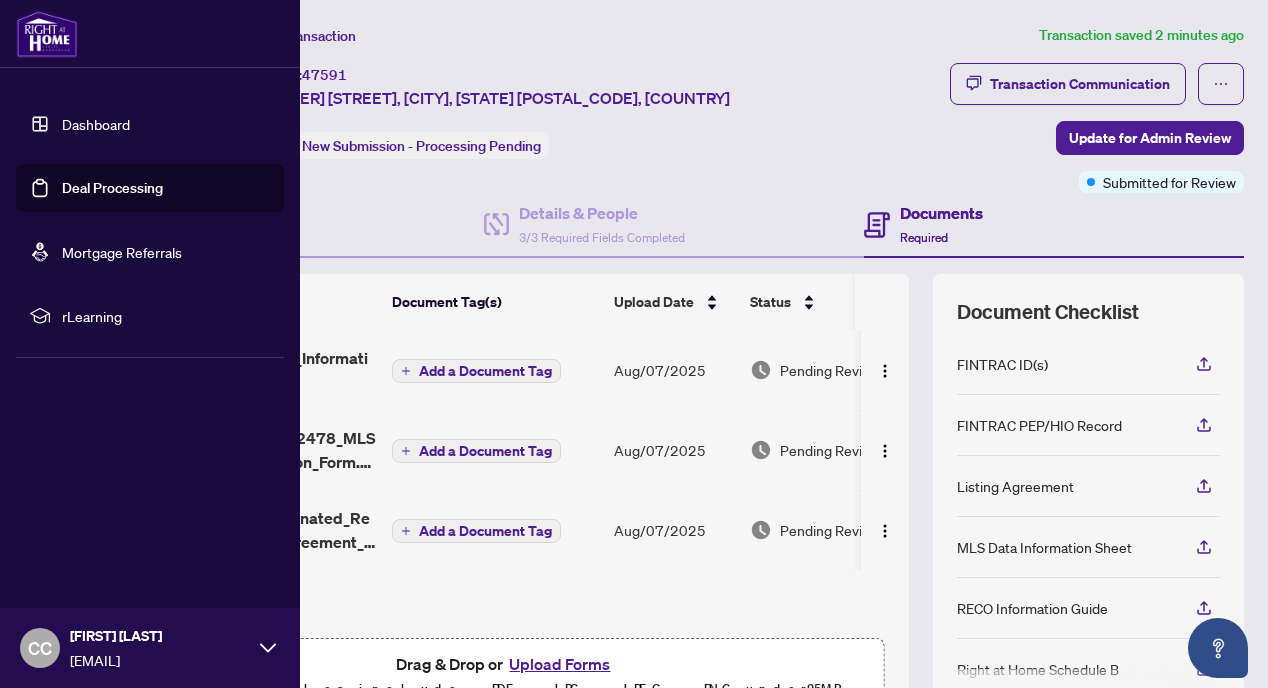 click on "Dashboard" at bounding box center (96, 124) 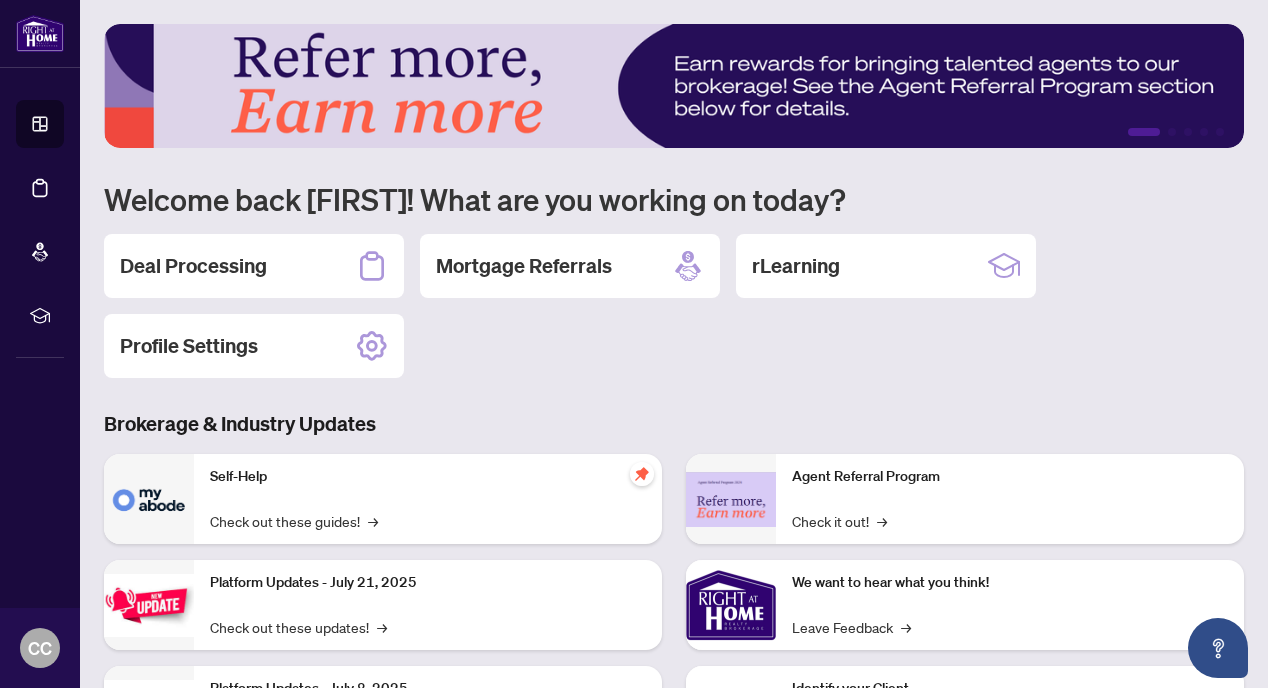 scroll, scrollTop: 0, scrollLeft: 0, axis: both 